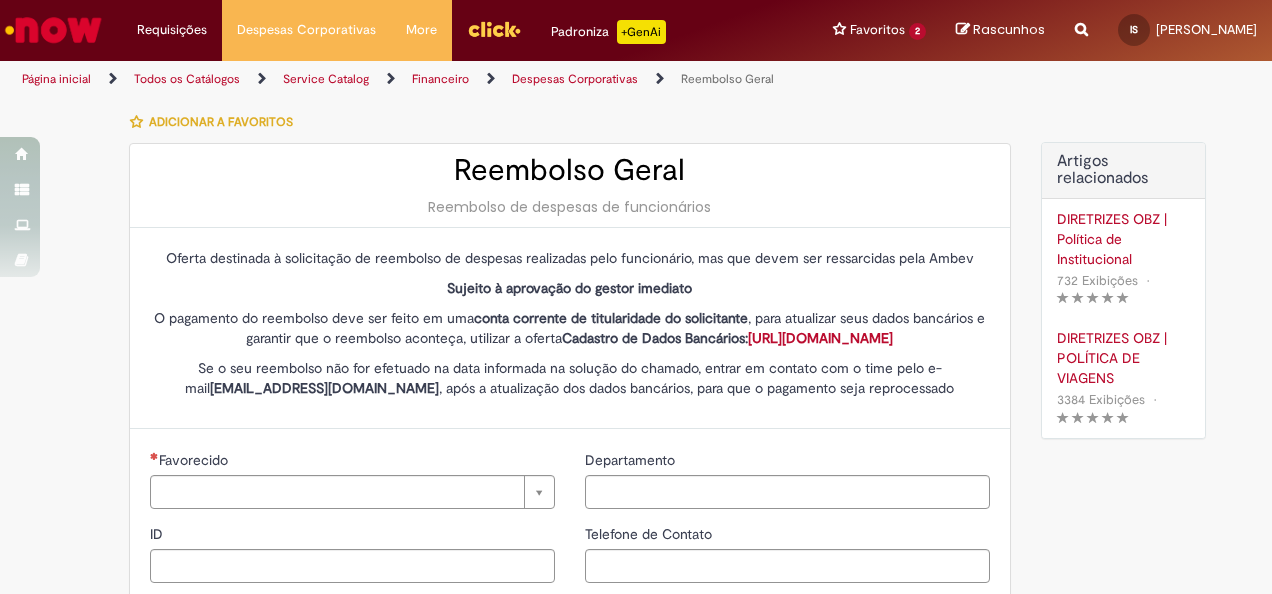 type on "********" 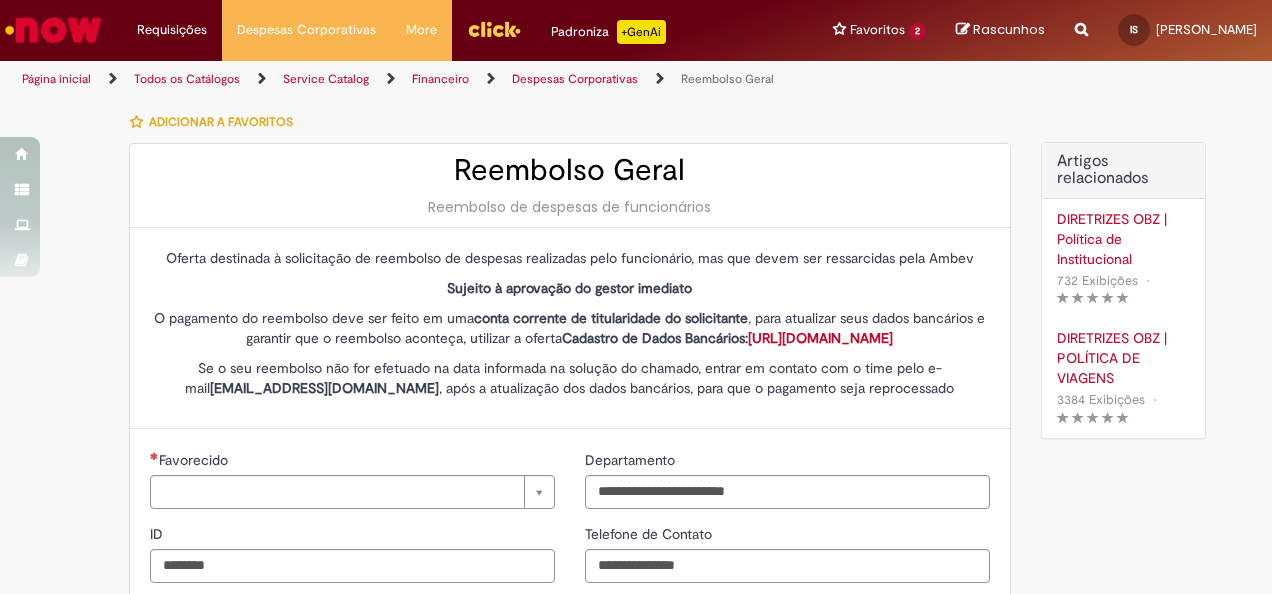 type on "**********" 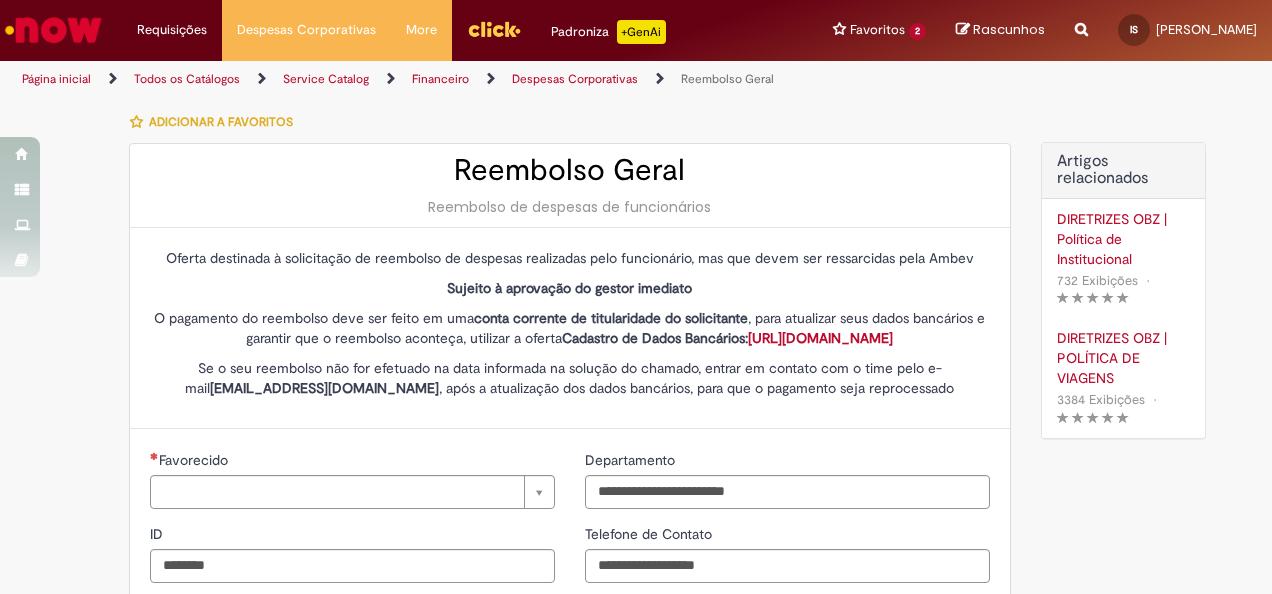 type on "**********" 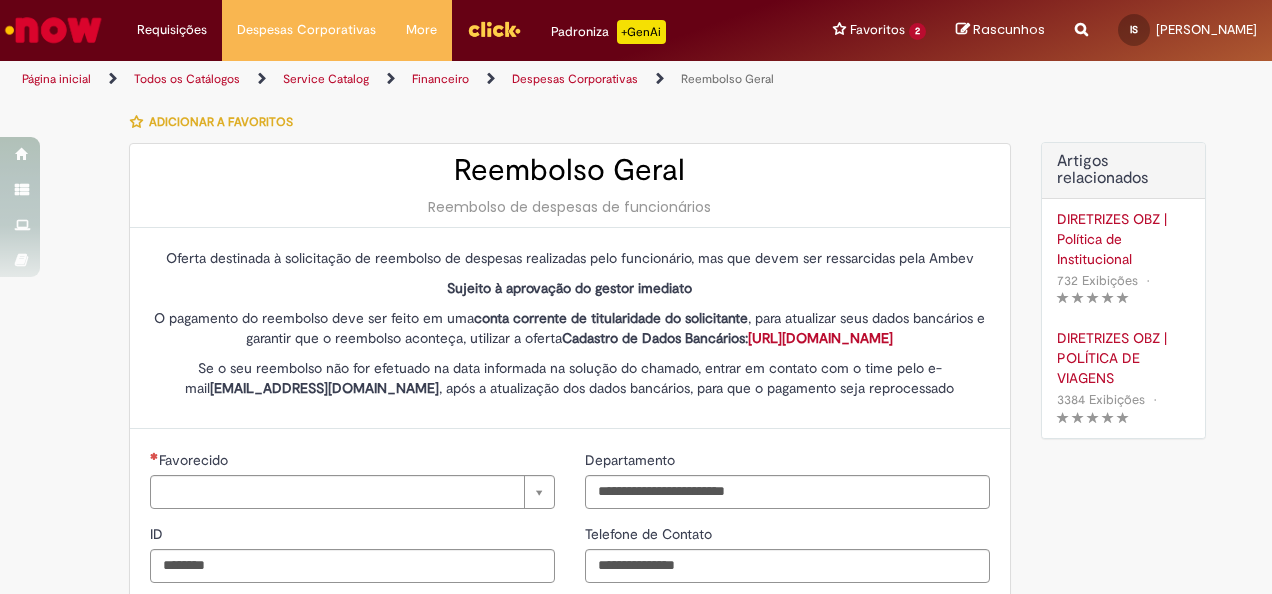 type on "**********" 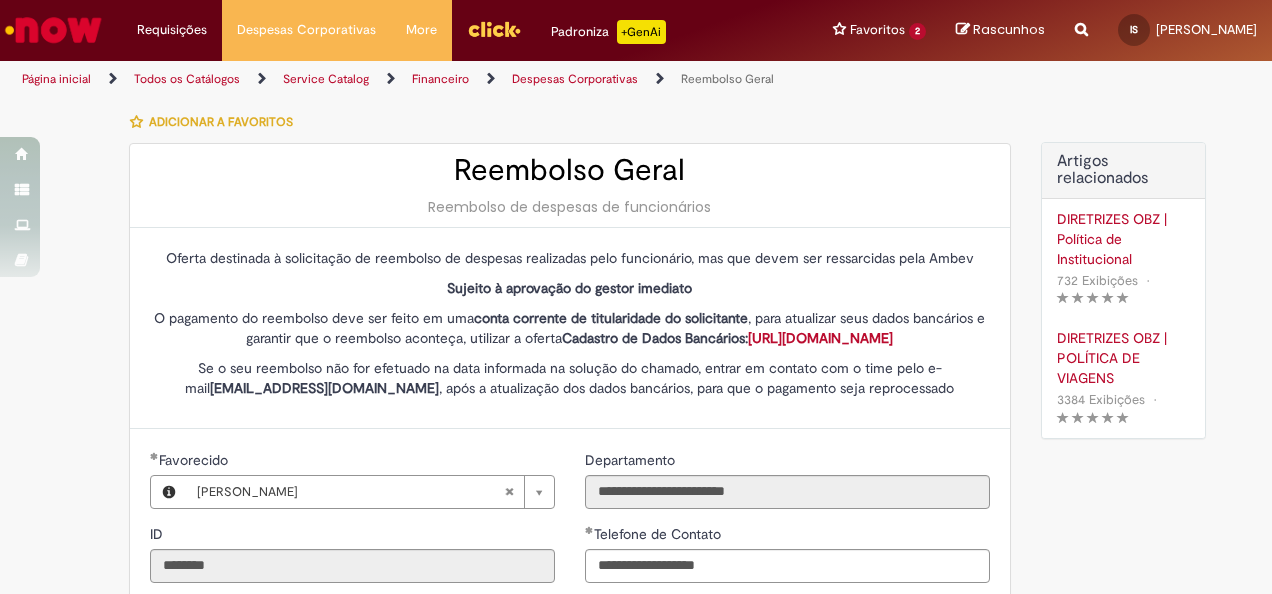scroll, scrollTop: 0, scrollLeft: 0, axis: both 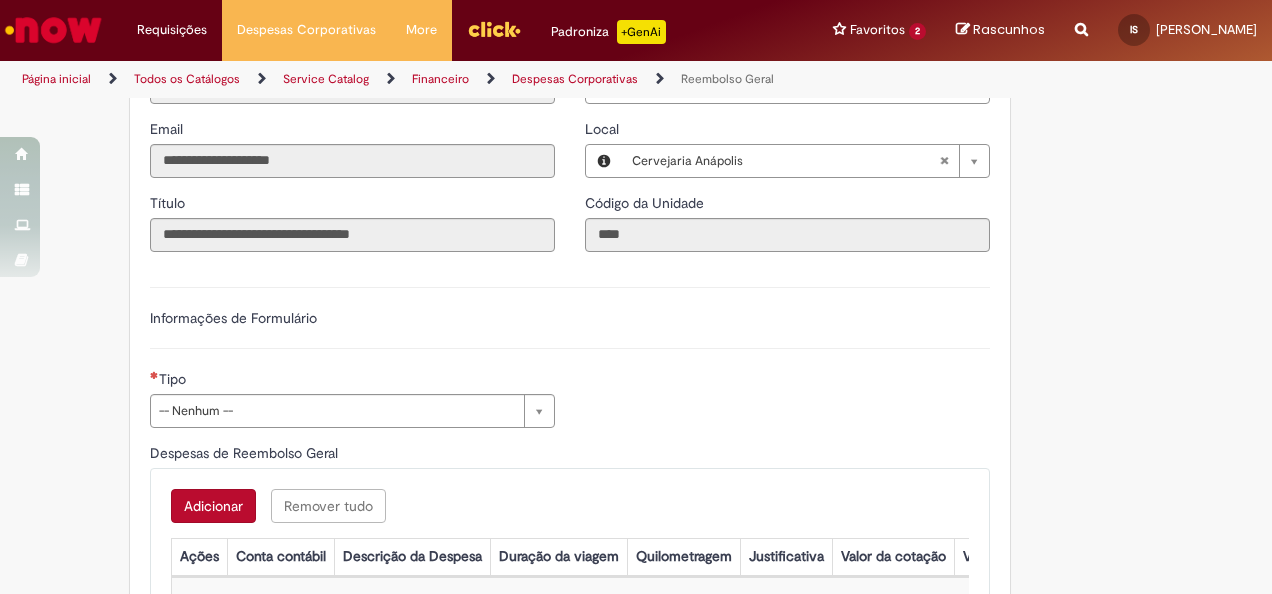 click on "Informações de Formulário" at bounding box center (570, 328) 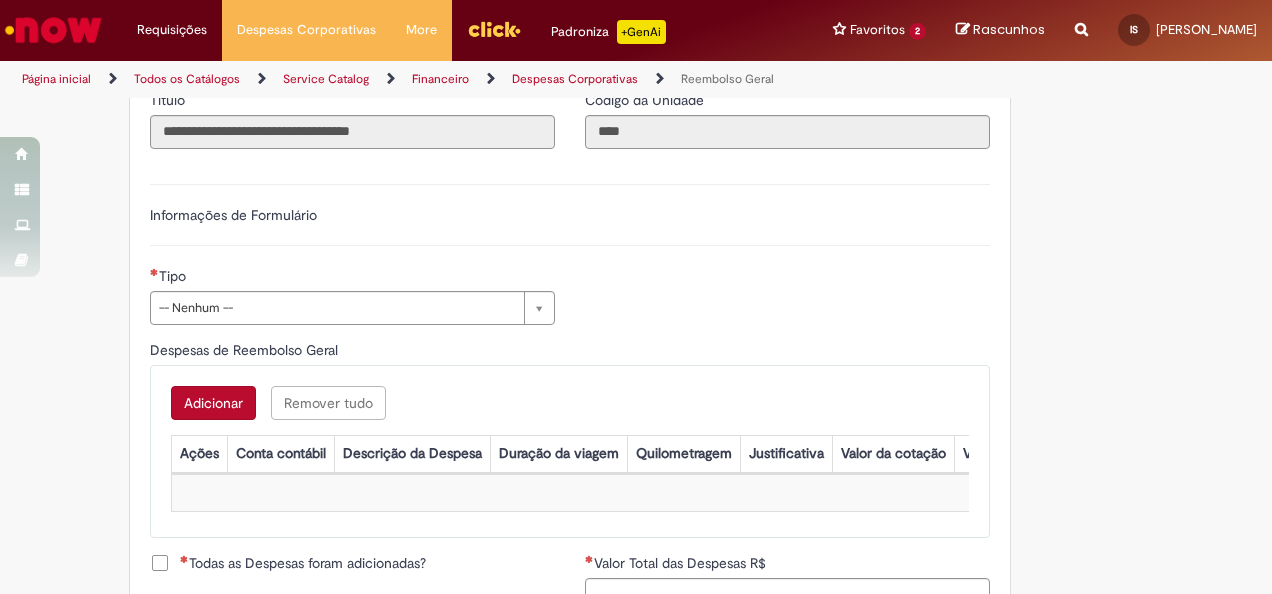 scroll, scrollTop: 585, scrollLeft: 0, axis: vertical 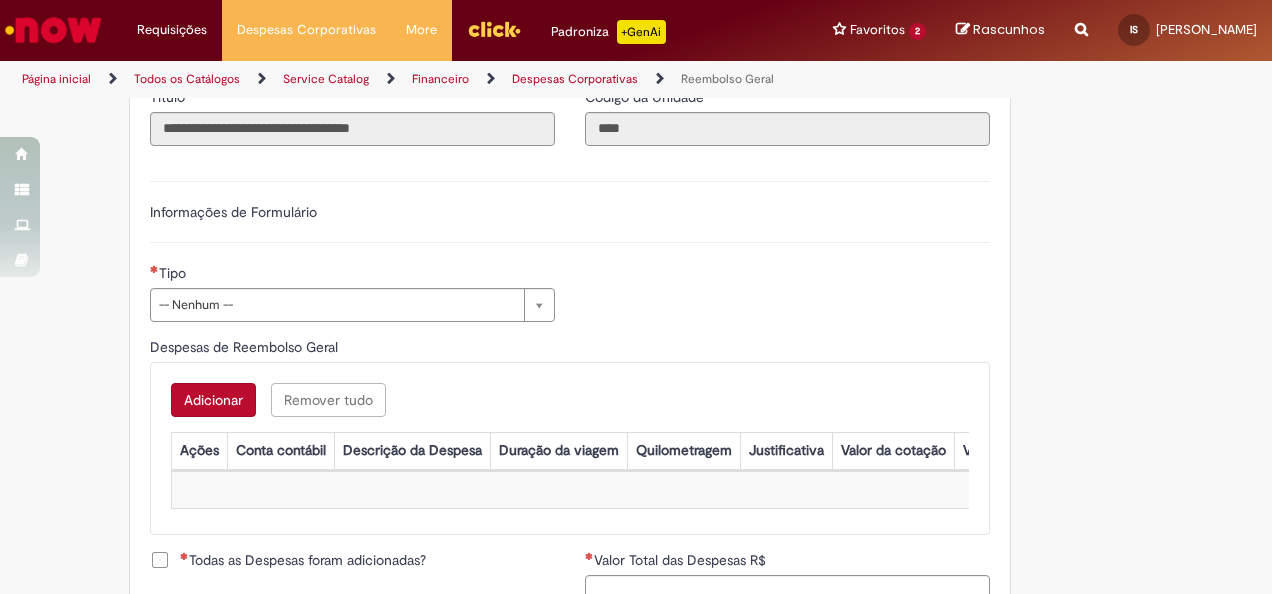 click on "Tipo" at bounding box center [352, 275] 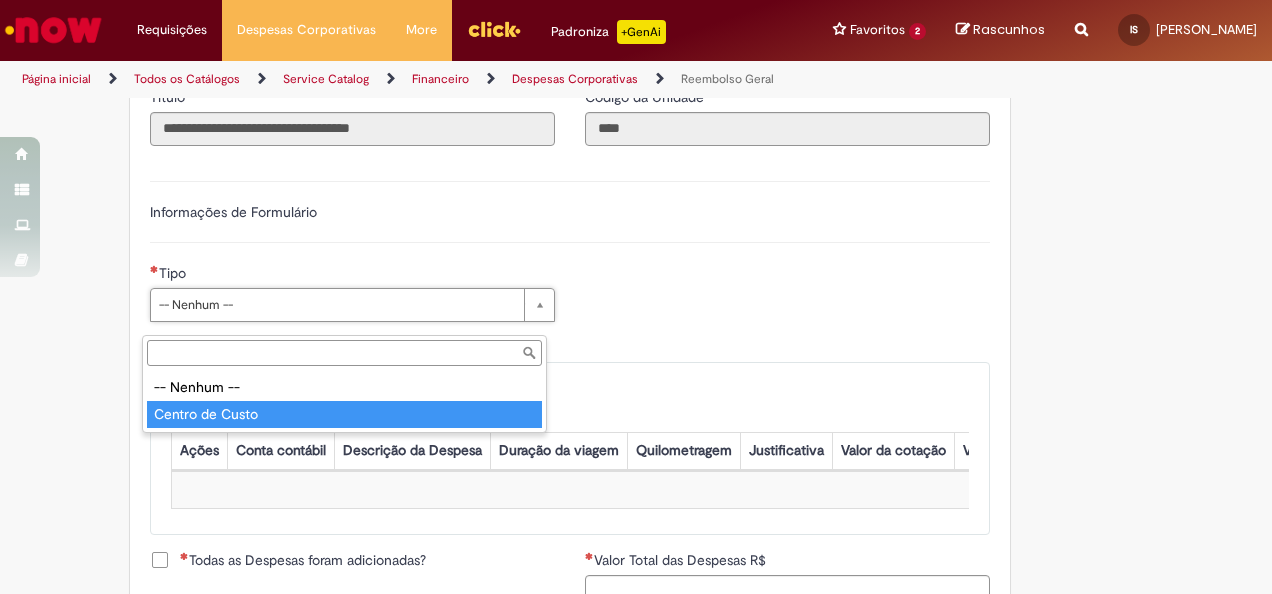 type on "**********" 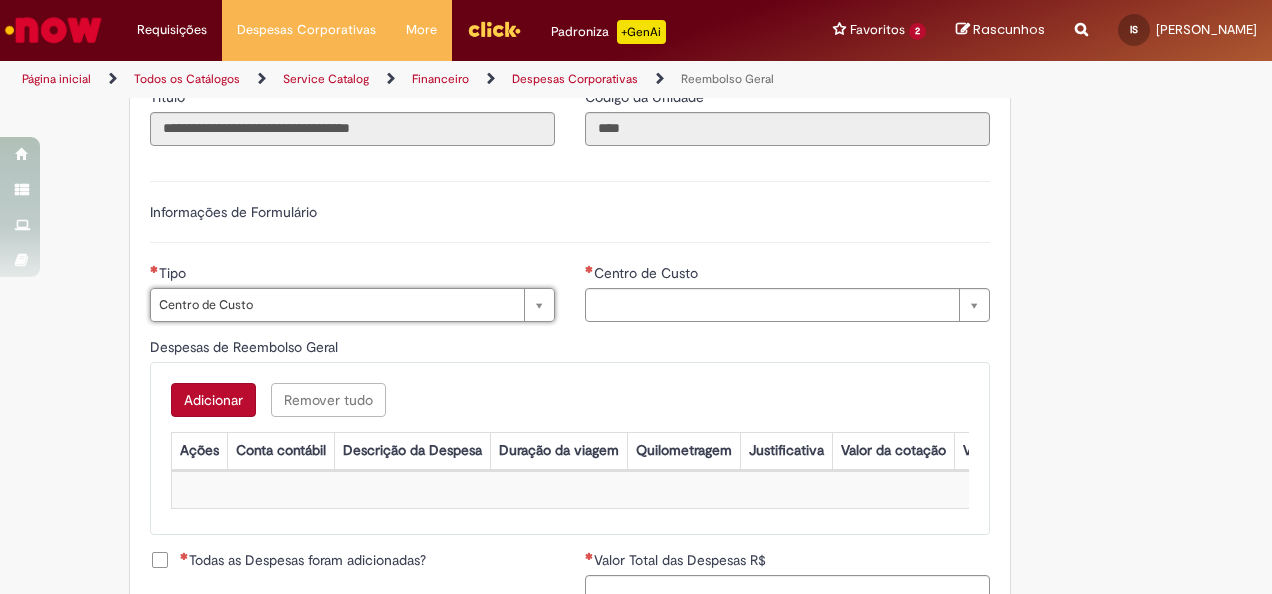 type on "**********" 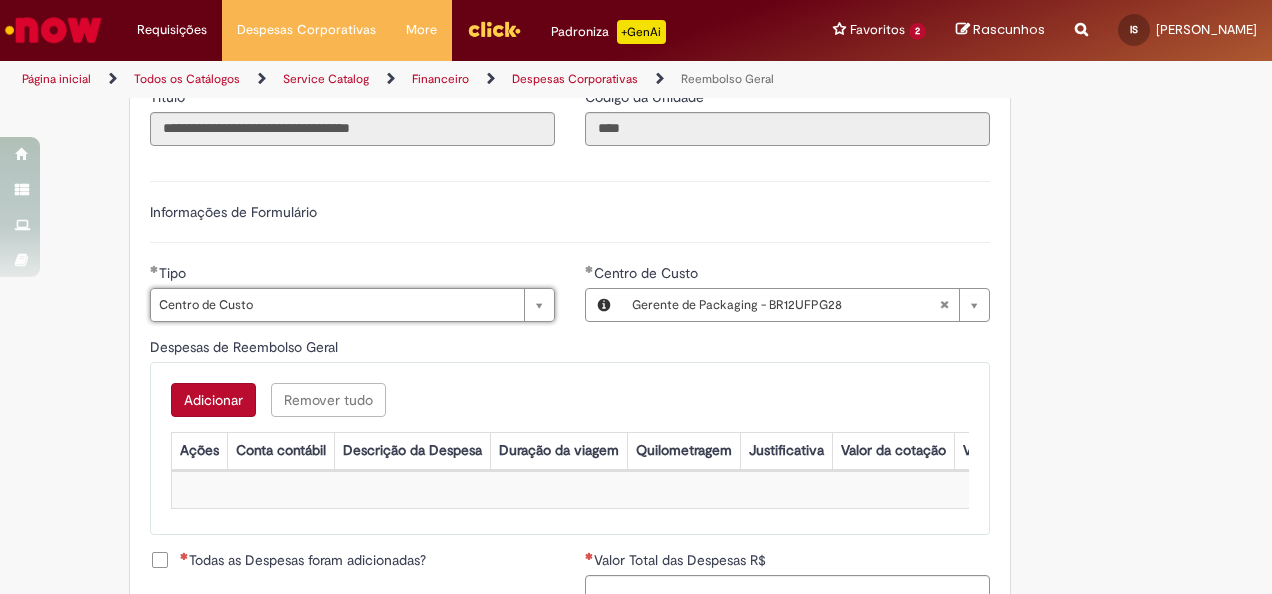scroll, scrollTop: 621, scrollLeft: 0, axis: vertical 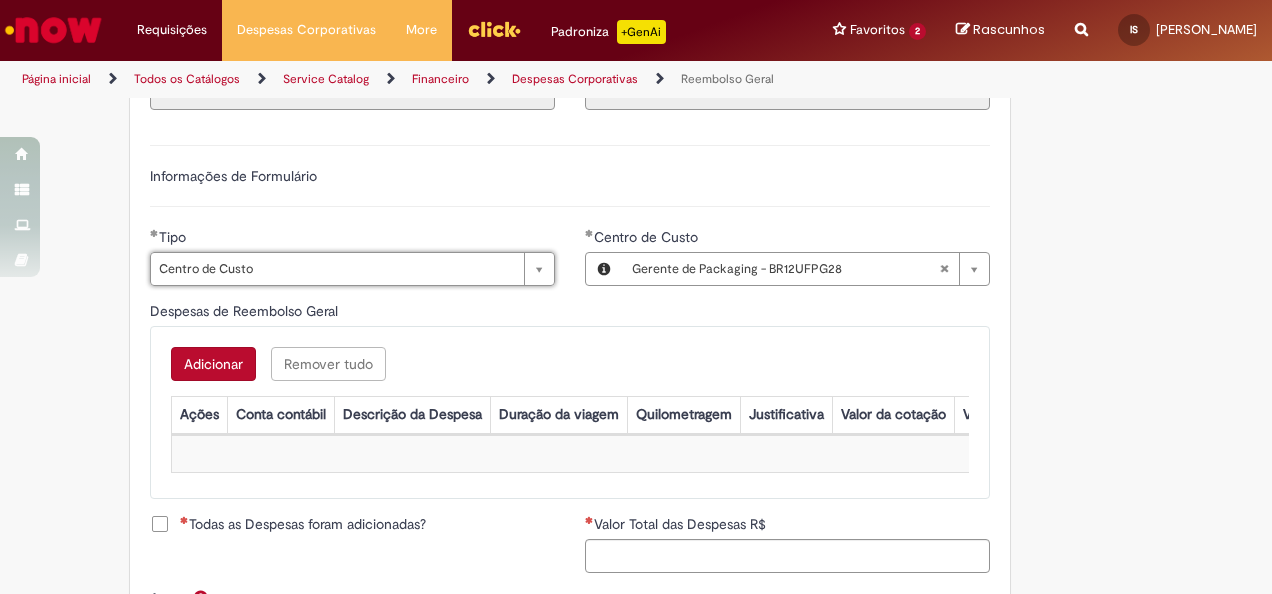 type 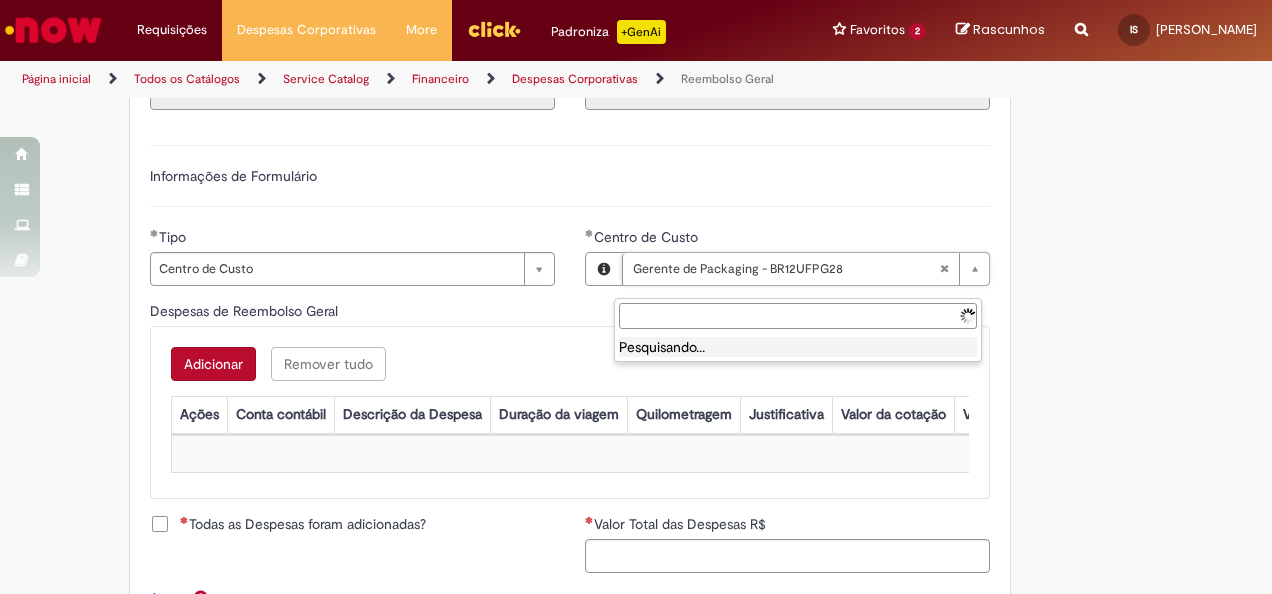 type on "**********" 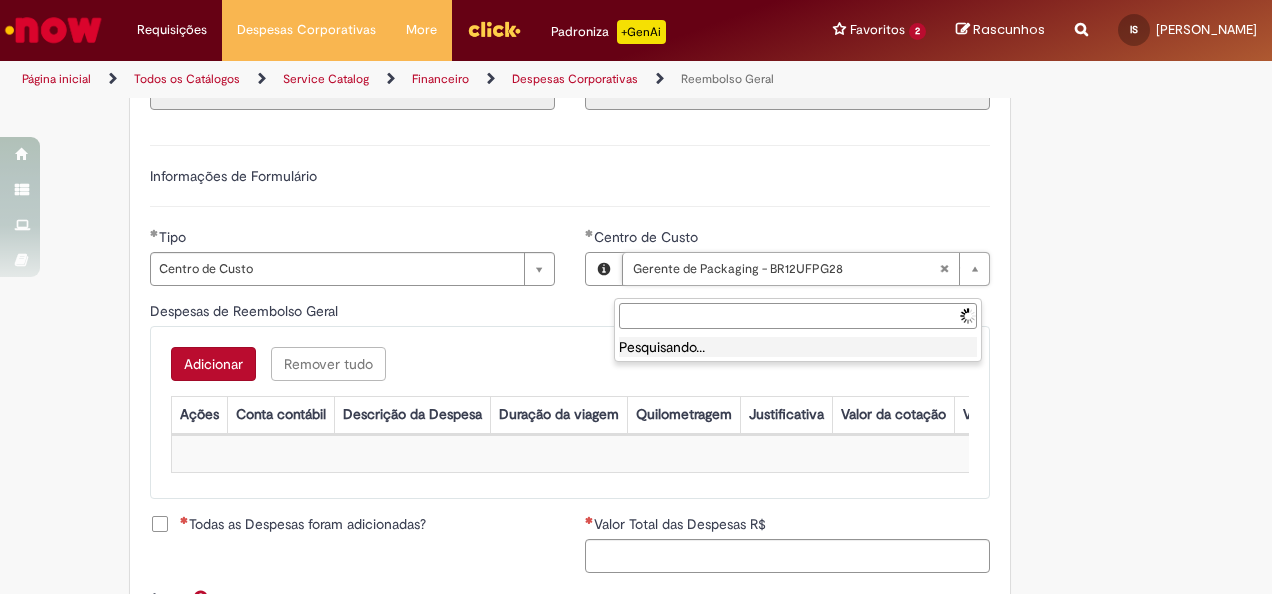 scroll, scrollTop: 0, scrollLeft: 230, axis: horizontal 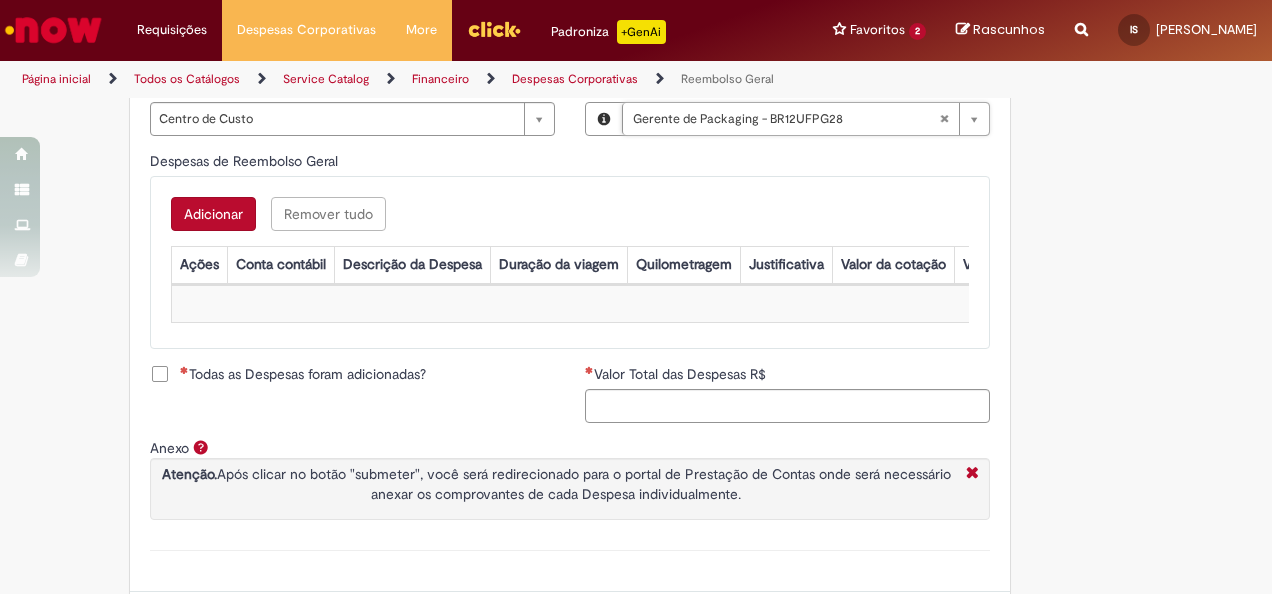 click on "Adicionar" at bounding box center [213, 214] 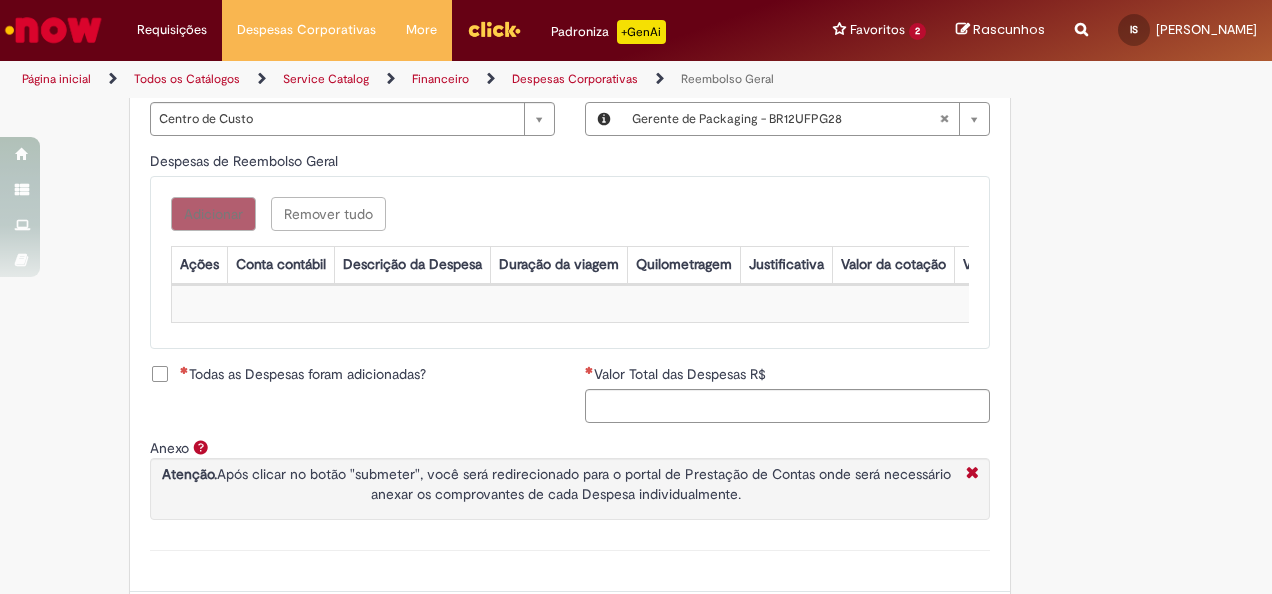 scroll, scrollTop: 0, scrollLeft: 0, axis: both 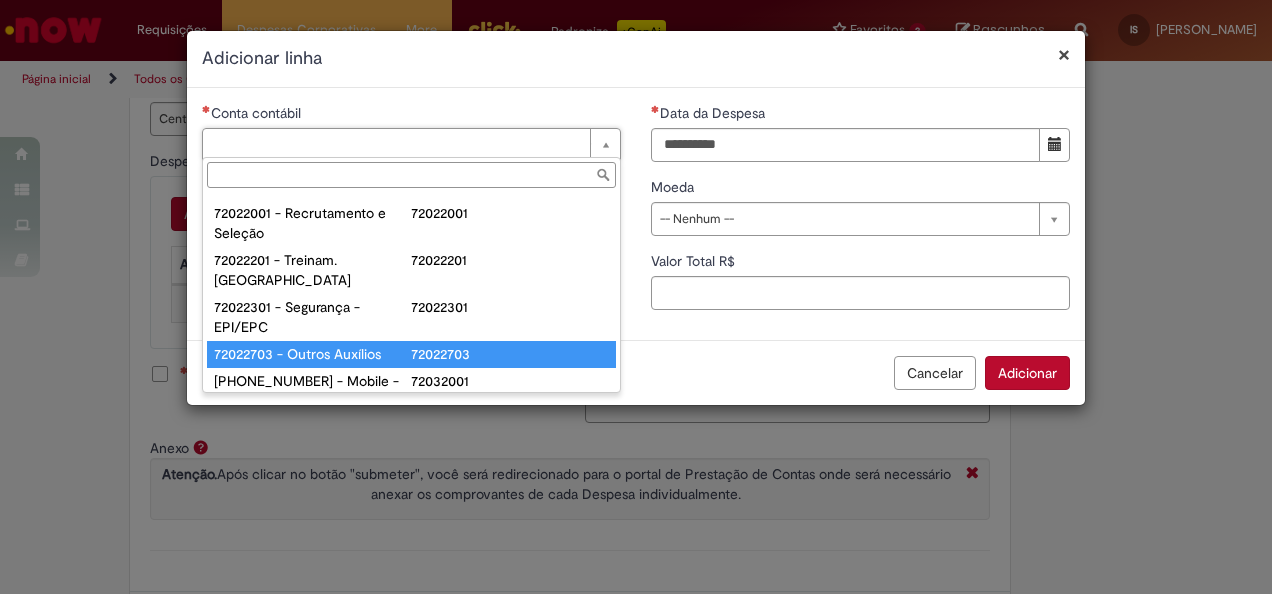 type on "**********" 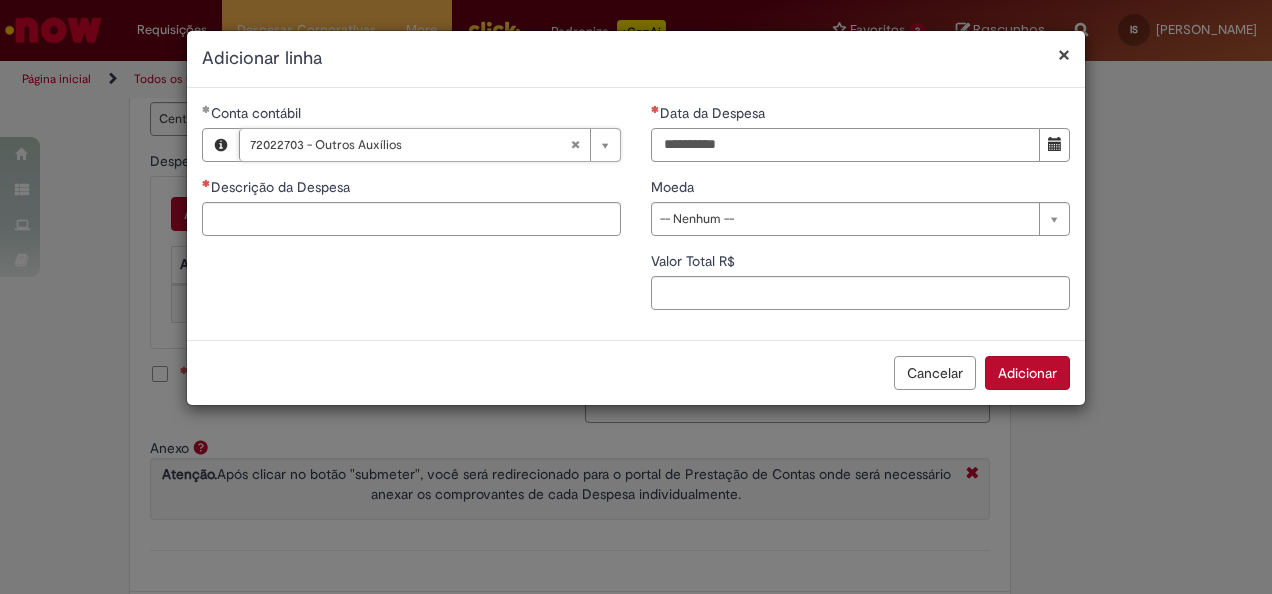 click on "Data da Despesa" at bounding box center (845, 145) 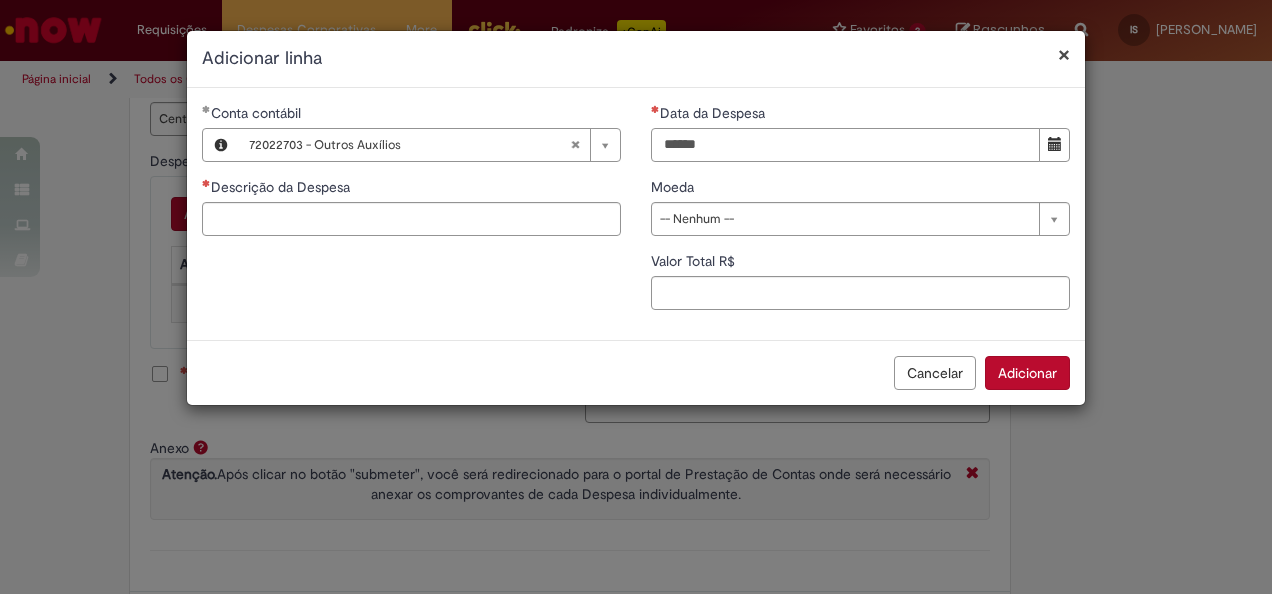 type on "******" 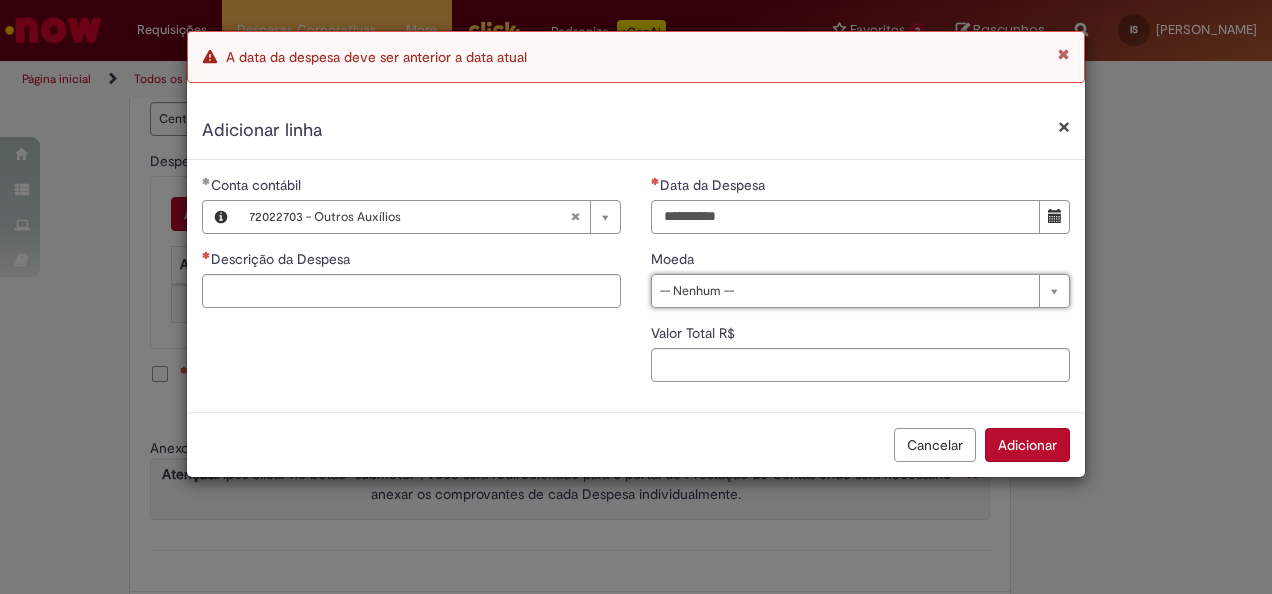 click on "Data da Despesa" at bounding box center (845, 217) 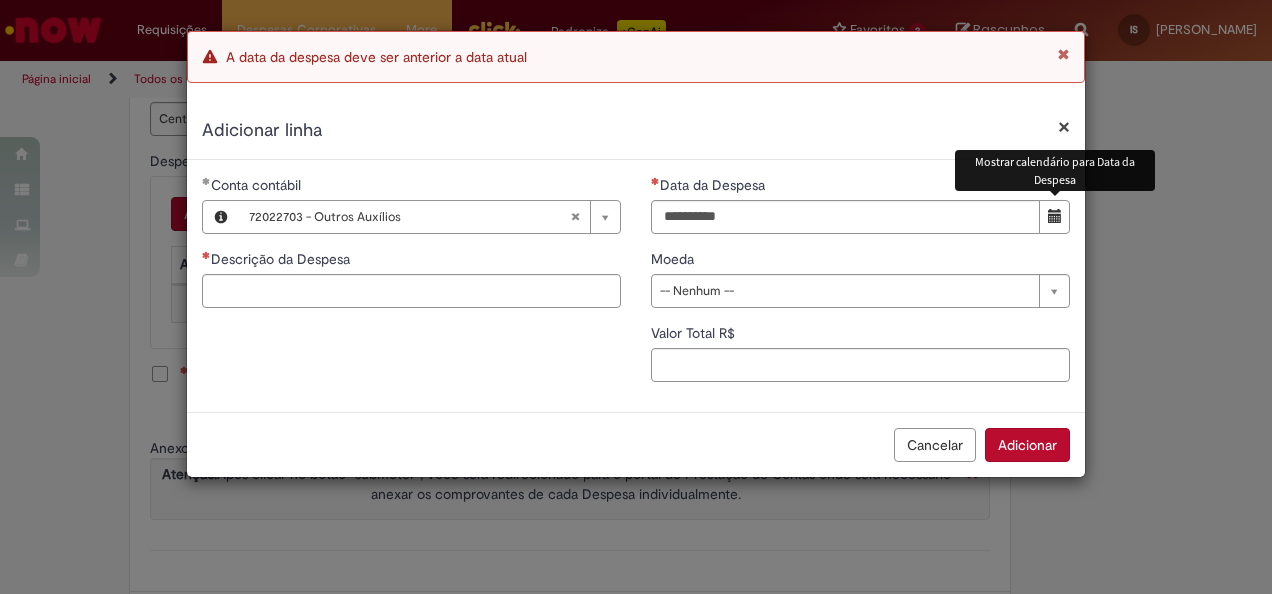 click at bounding box center [1055, 216] 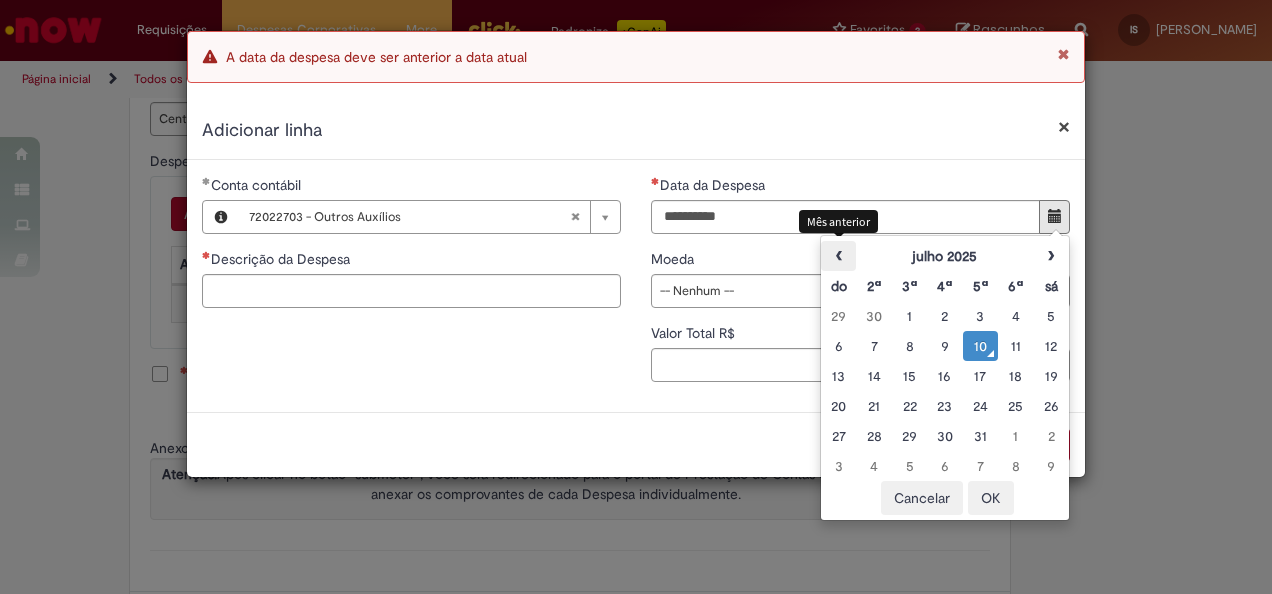 click on "‹" at bounding box center (838, 256) 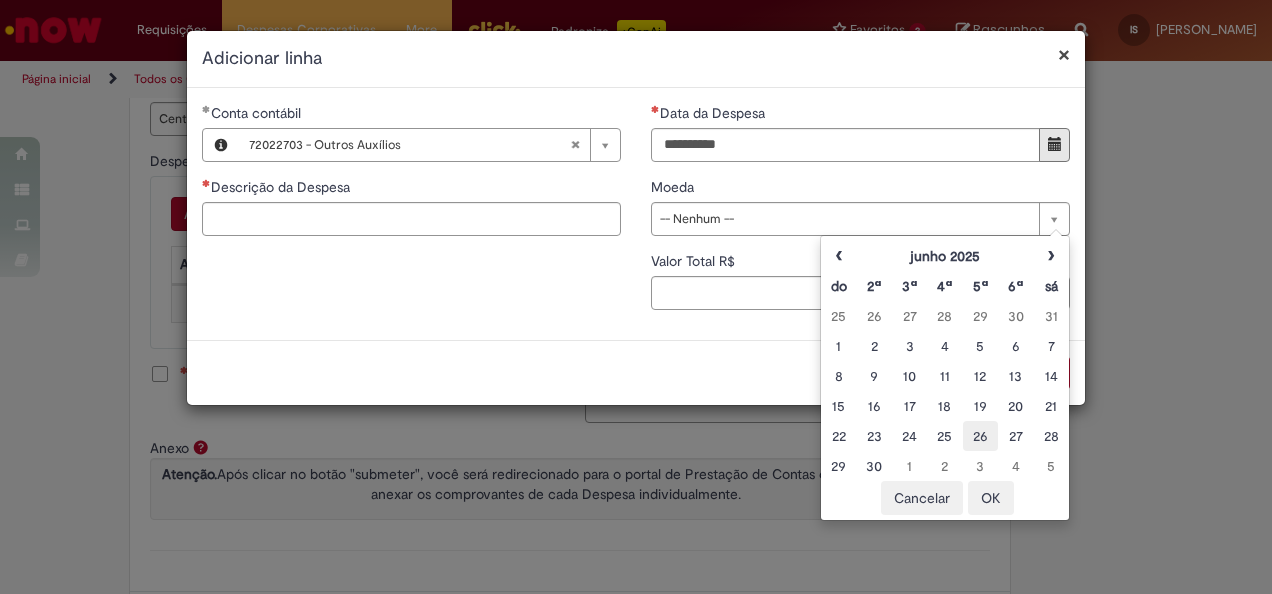 click on "26" at bounding box center [980, 436] 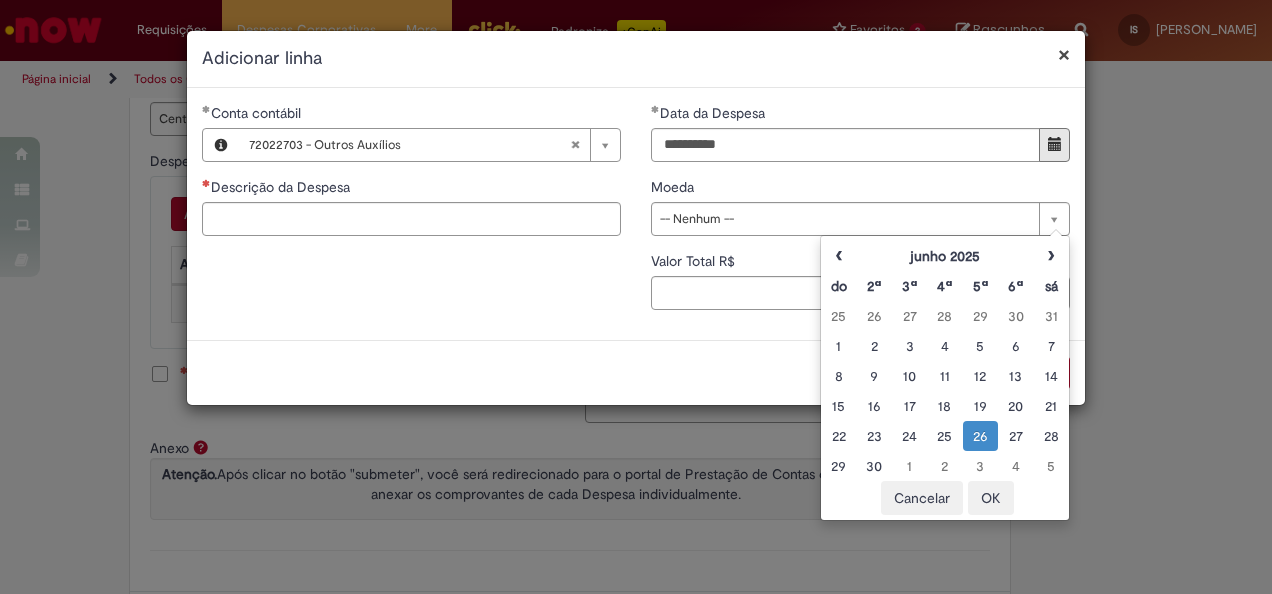 click on "**********" at bounding box center (636, 214) 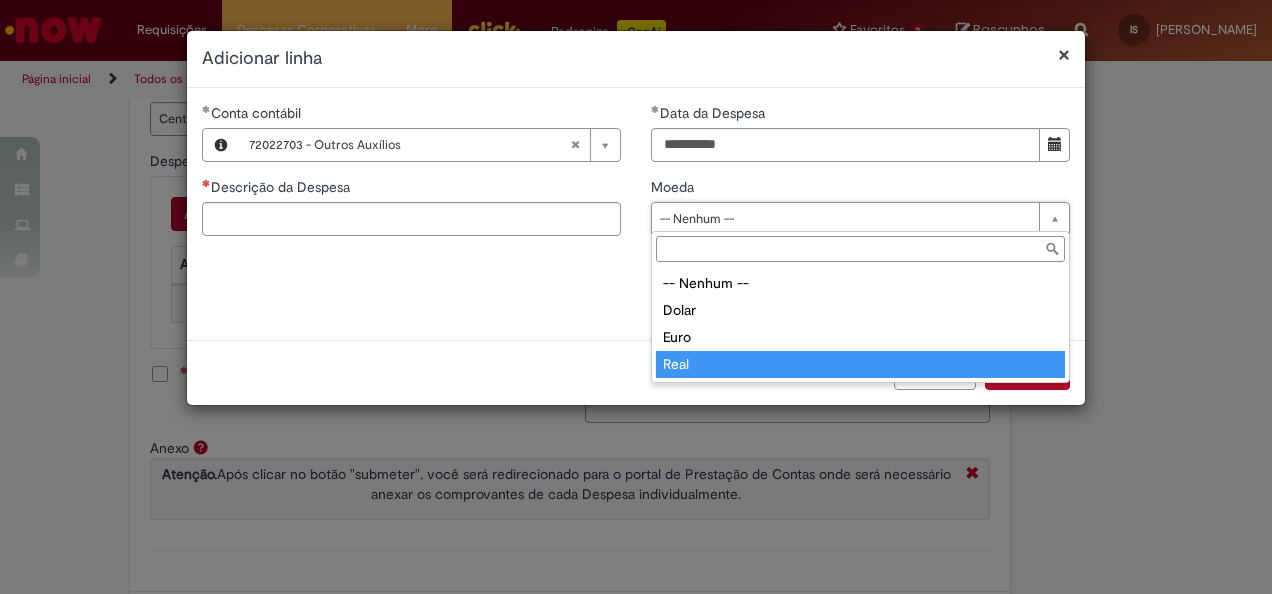 type on "****" 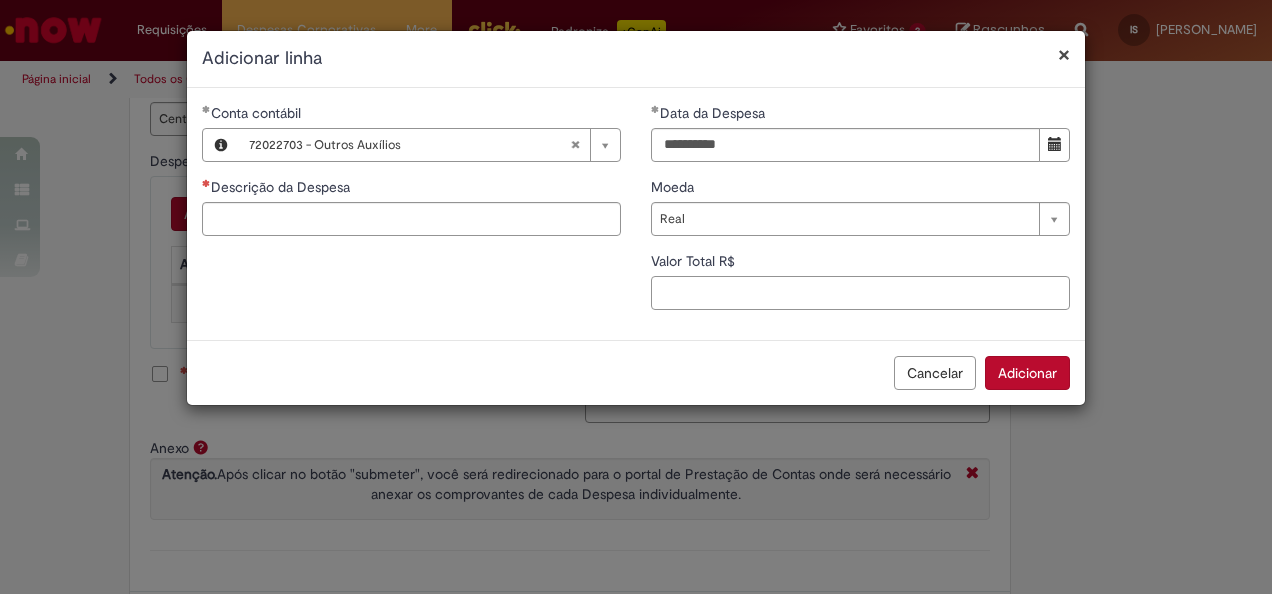 click on "Valor Total R$" at bounding box center (860, 293) 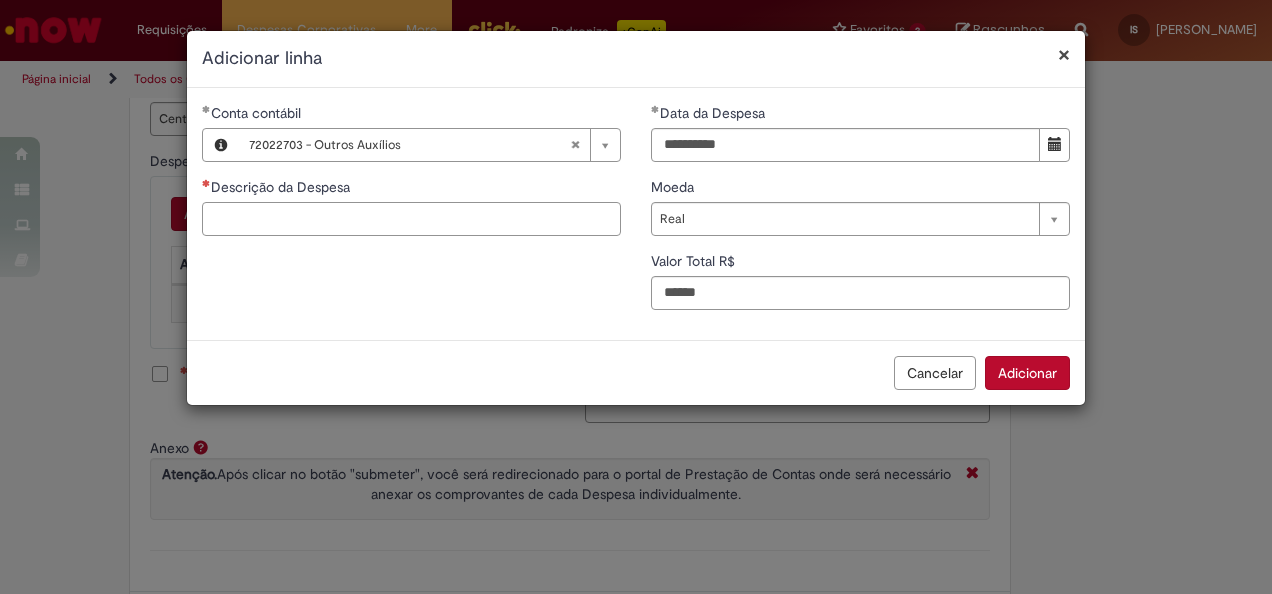 type on "*****" 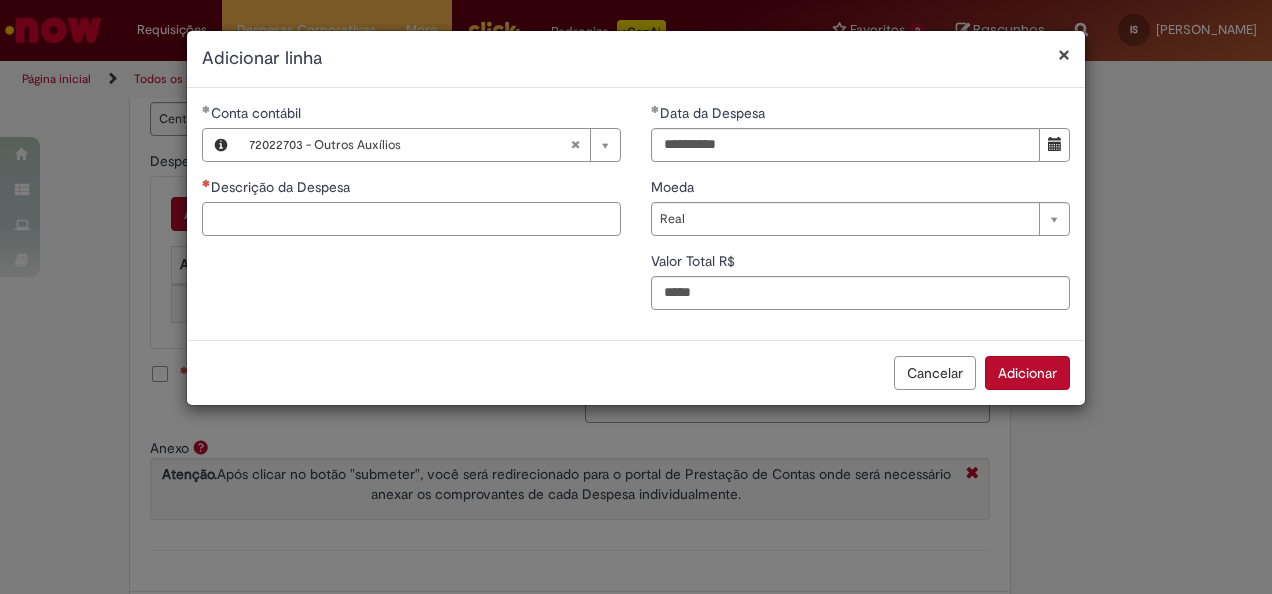 click on "Descrição da Despesa" at bounding box center (411, 219) 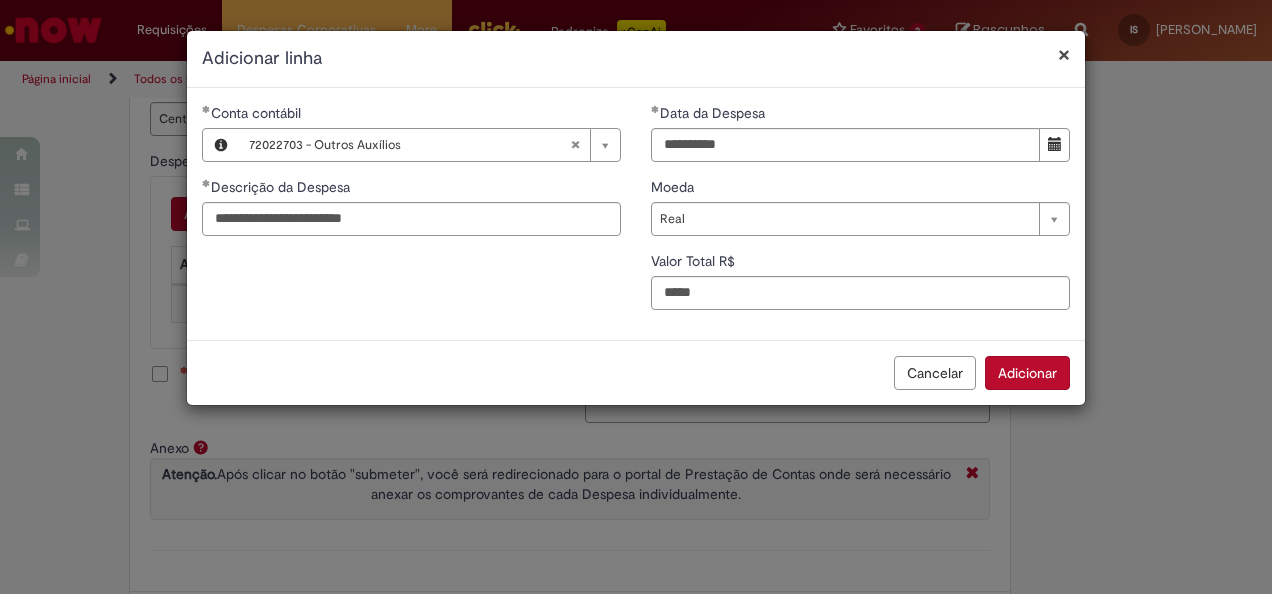 click on "**********" at bounding box center [636, 214] 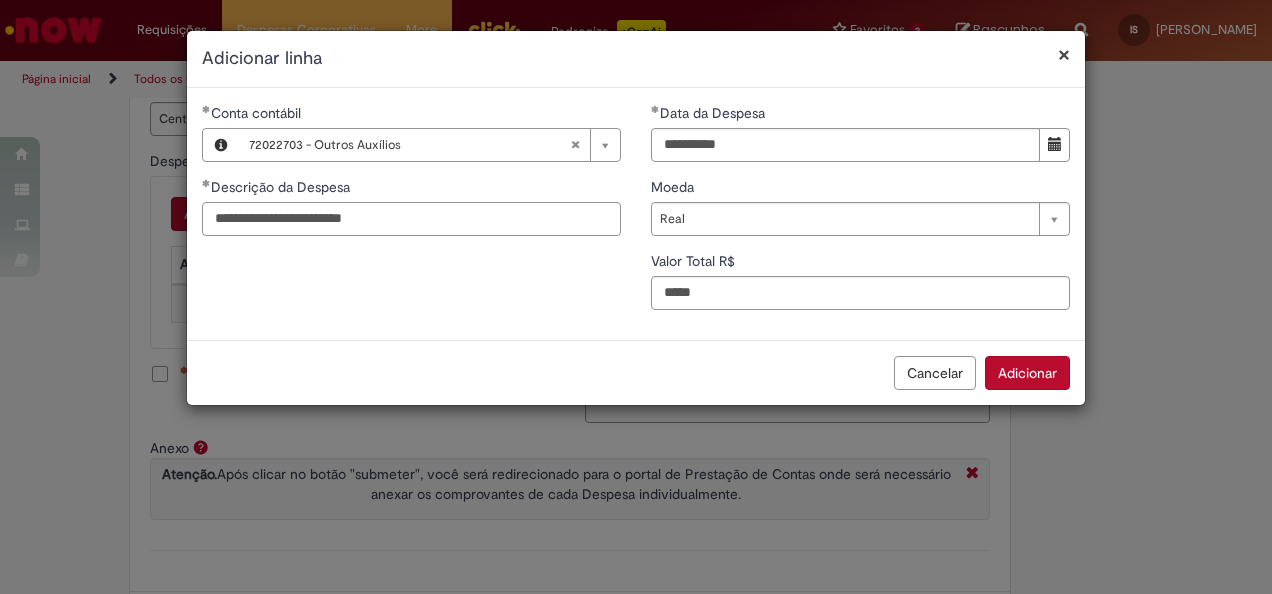 click on "**********" at bounding box center [411, 219] 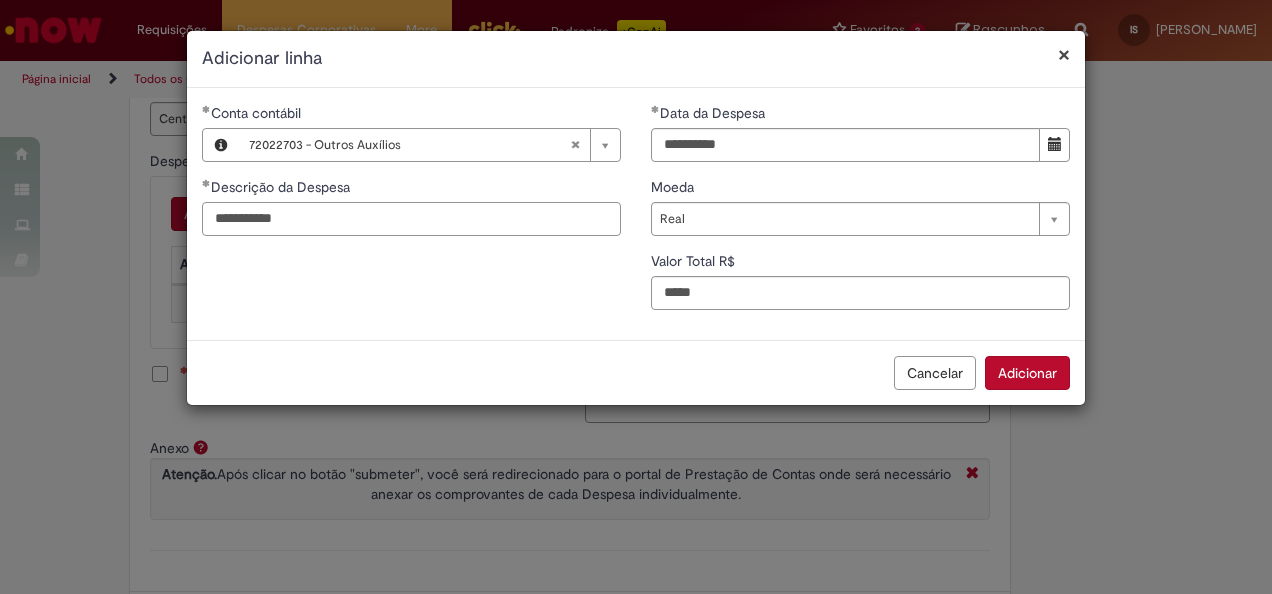 type on "**********" 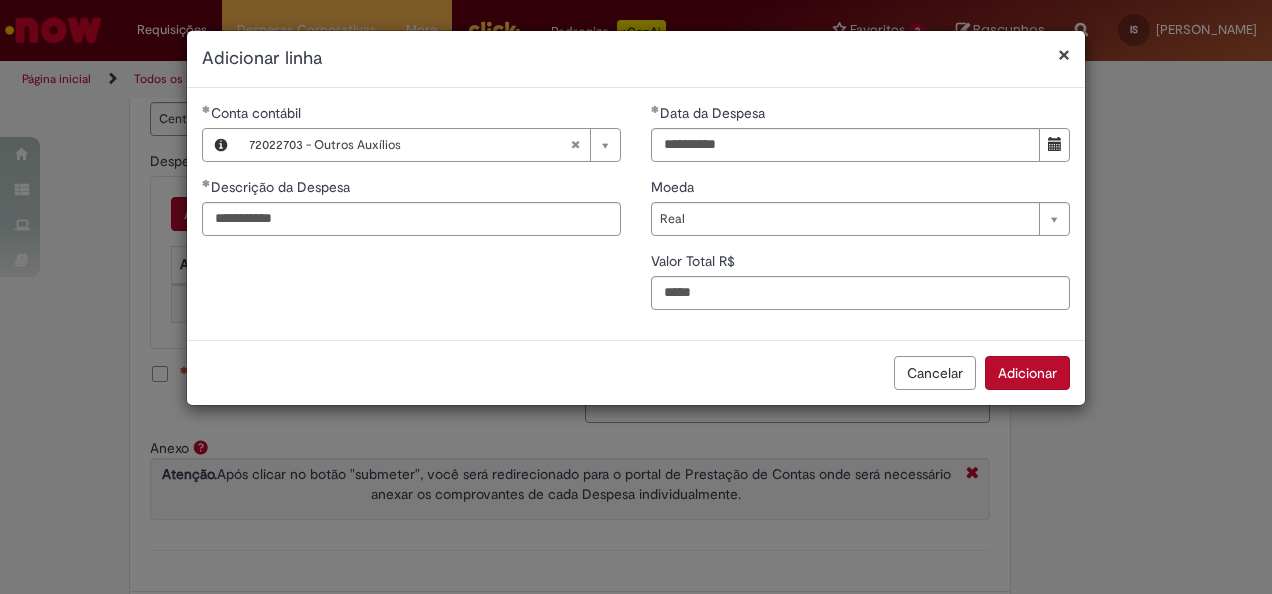 click on "**********" at bounding box center [636, 214] 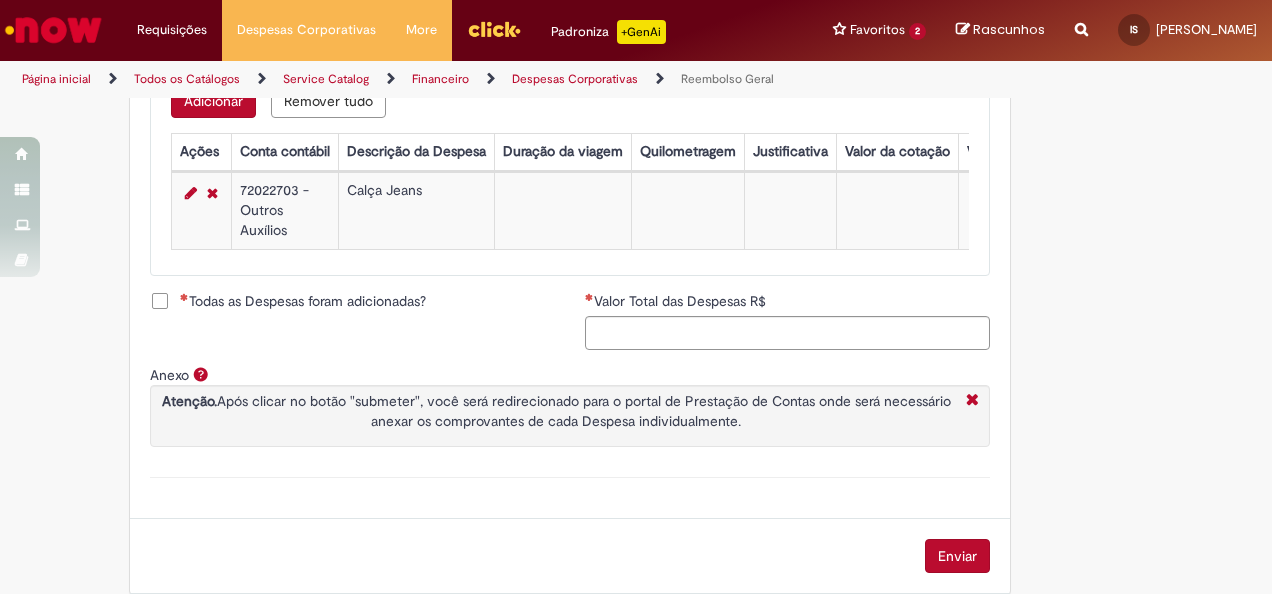 scroll, scrollTop: 897, scrollLeft: 0, axis: vertical 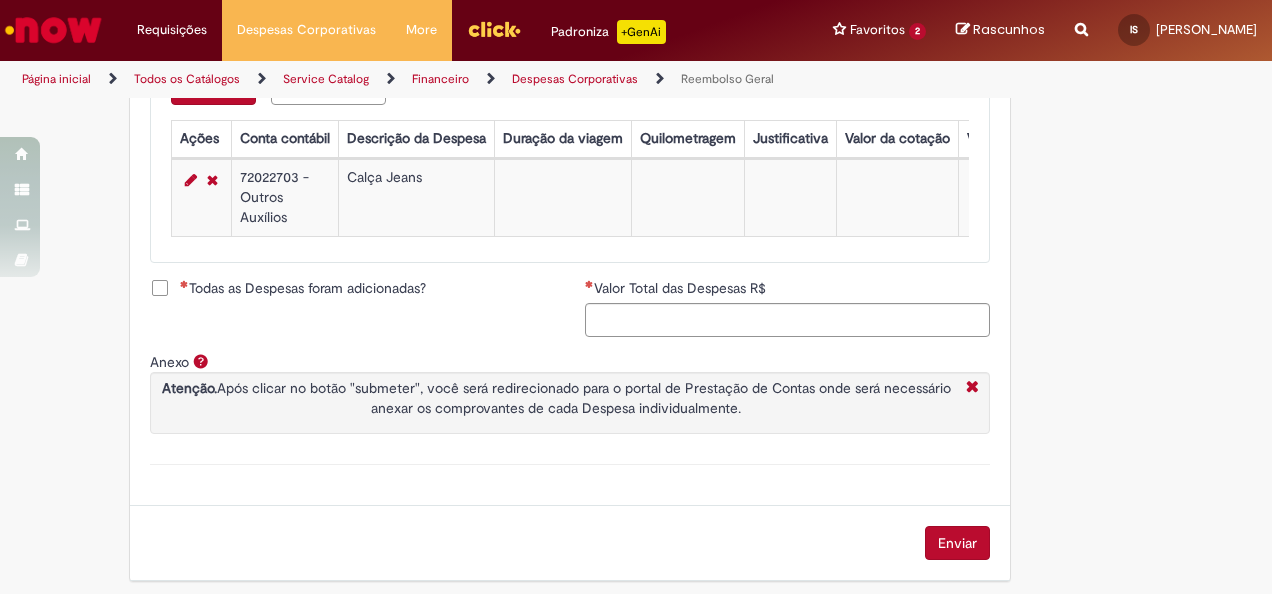 click on "Todas as Despesas foram adicionadas?" at bounding box center (303, 288) 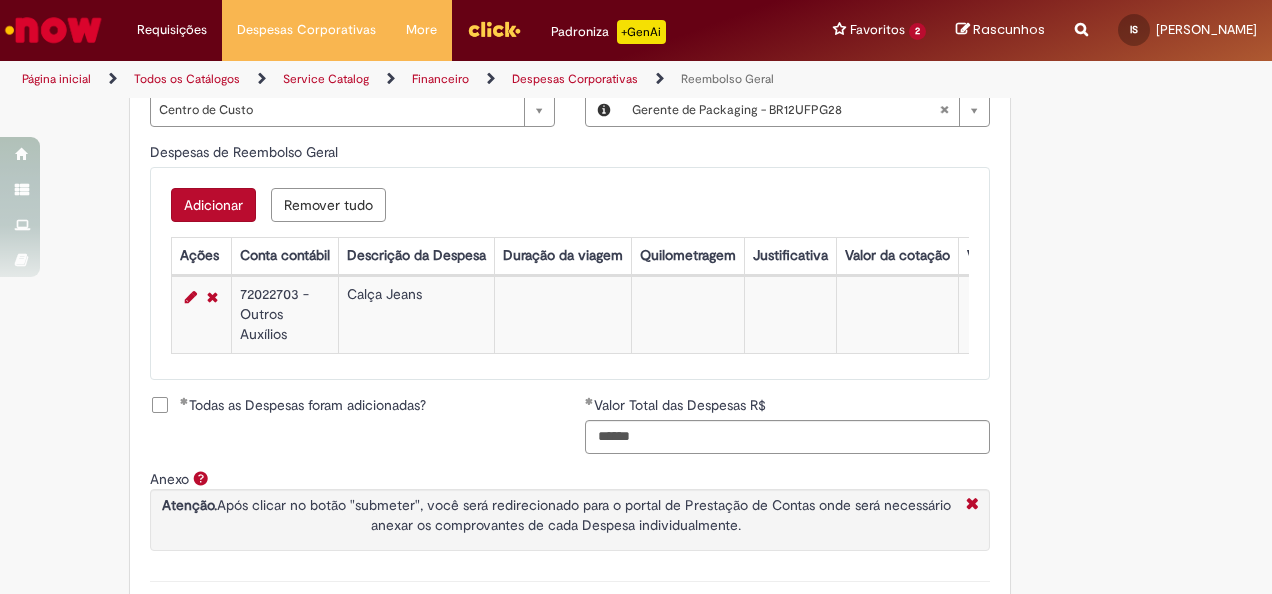 scroll, scrollTop: 784, scrollLeft: 0, axis: vertical 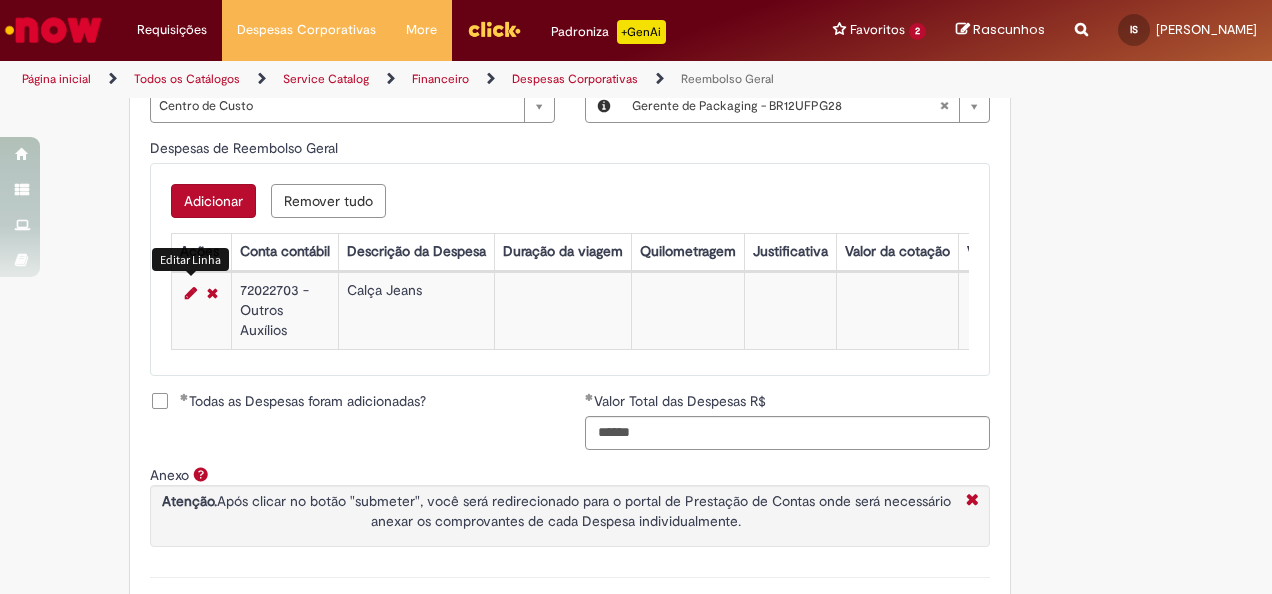click at bounding box center [191, 293] 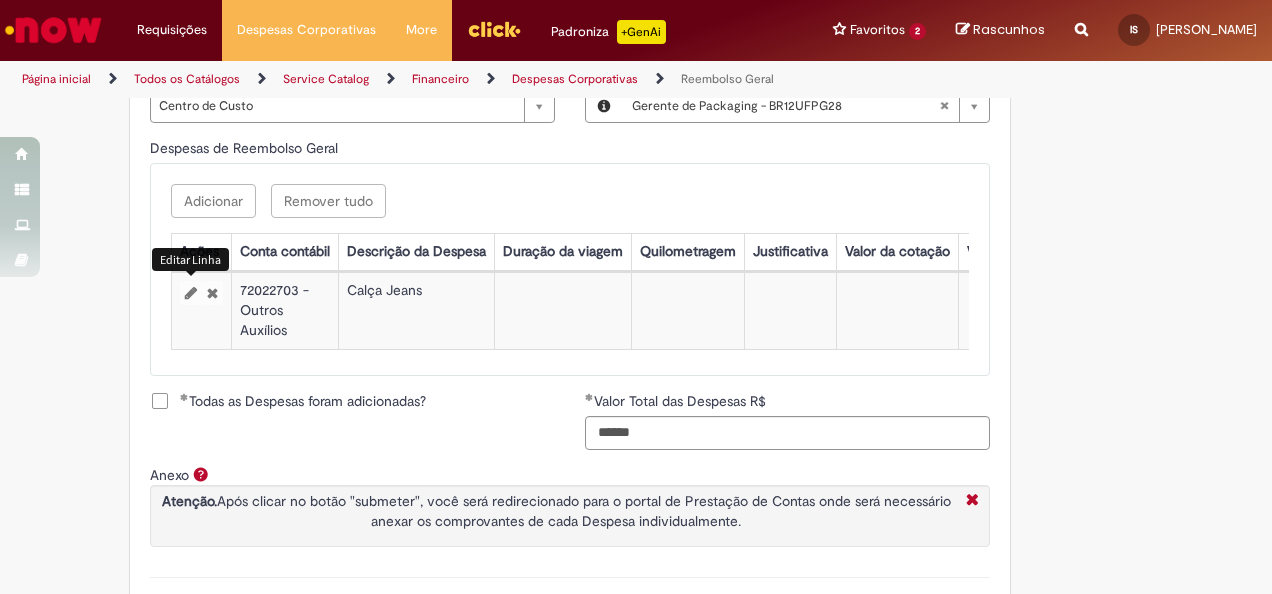 select on "****" 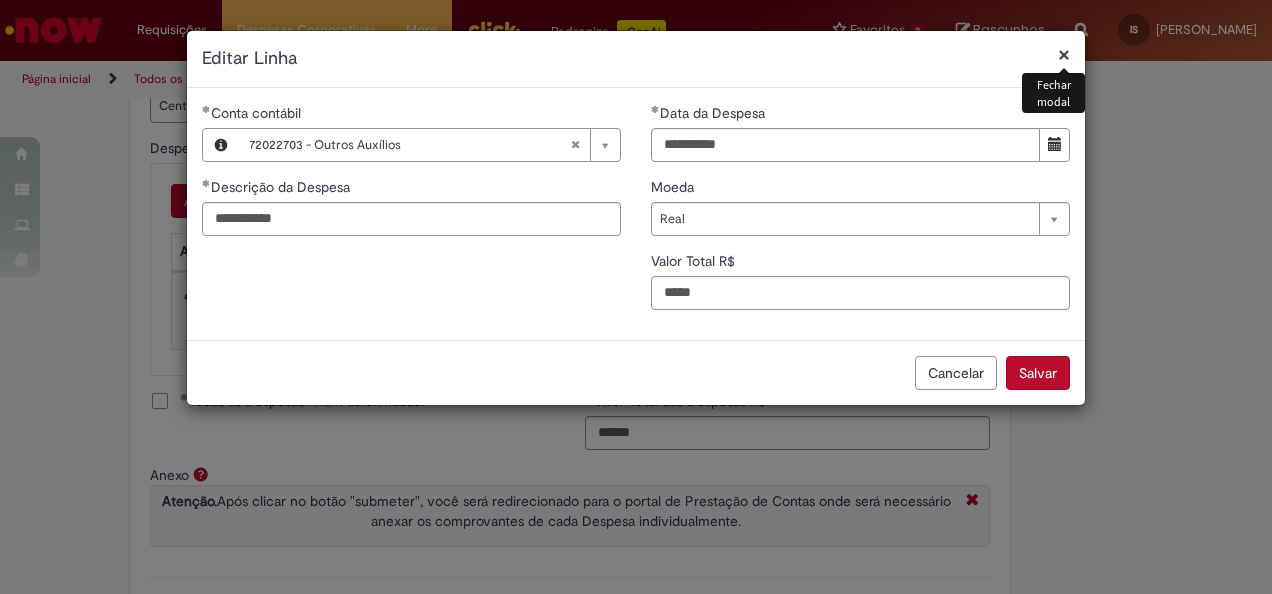 click on "Salvar" at bounding box center [1038, 373] 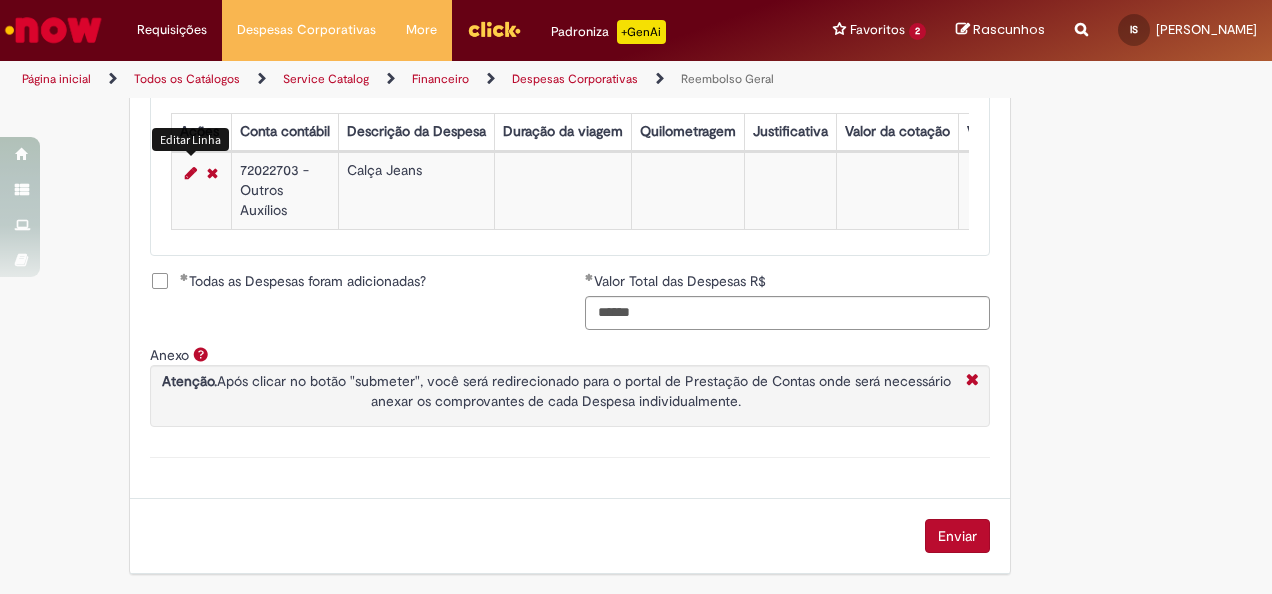 scroll, scrollTop: 934, scrollLeft: 0, axis: vertical 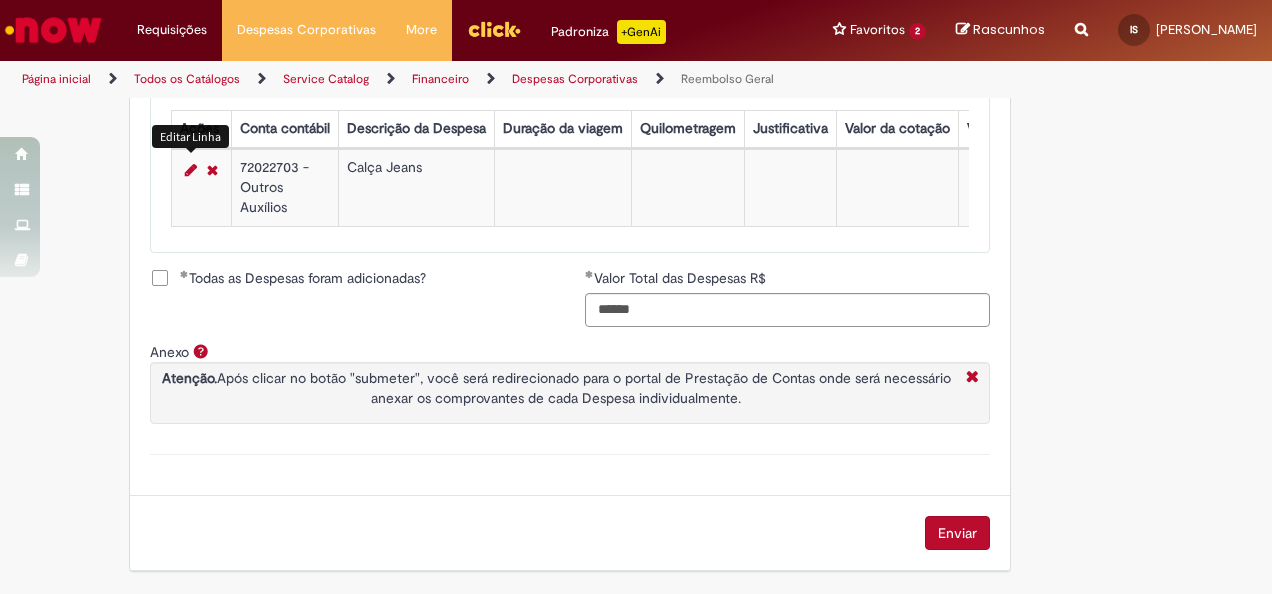 click on "Enviar" at bounding box center [957, 533] 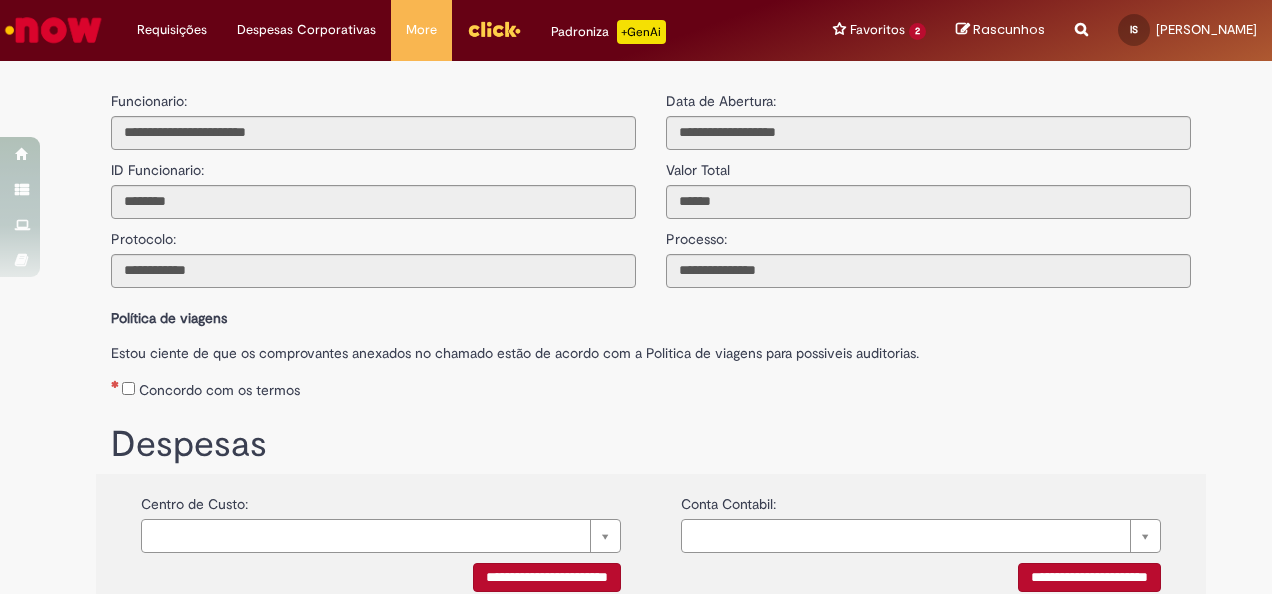 scroll, scrollTop: 0, scrollLeft: 0, axis: both 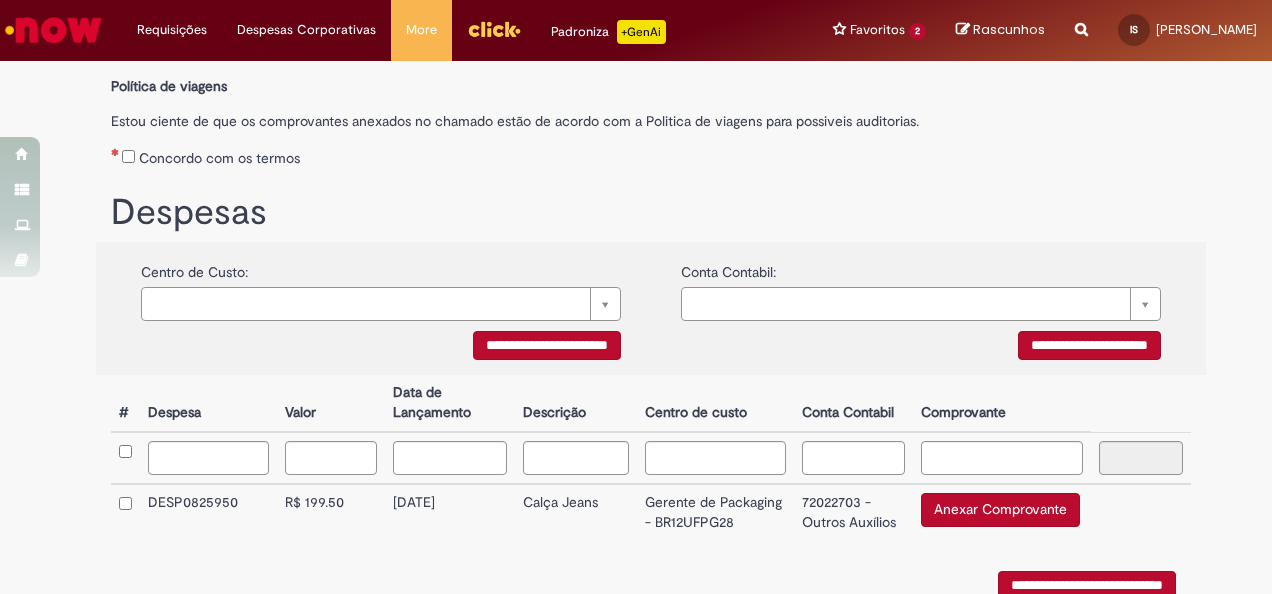 click on "**********" at bounding box center [547, 345] 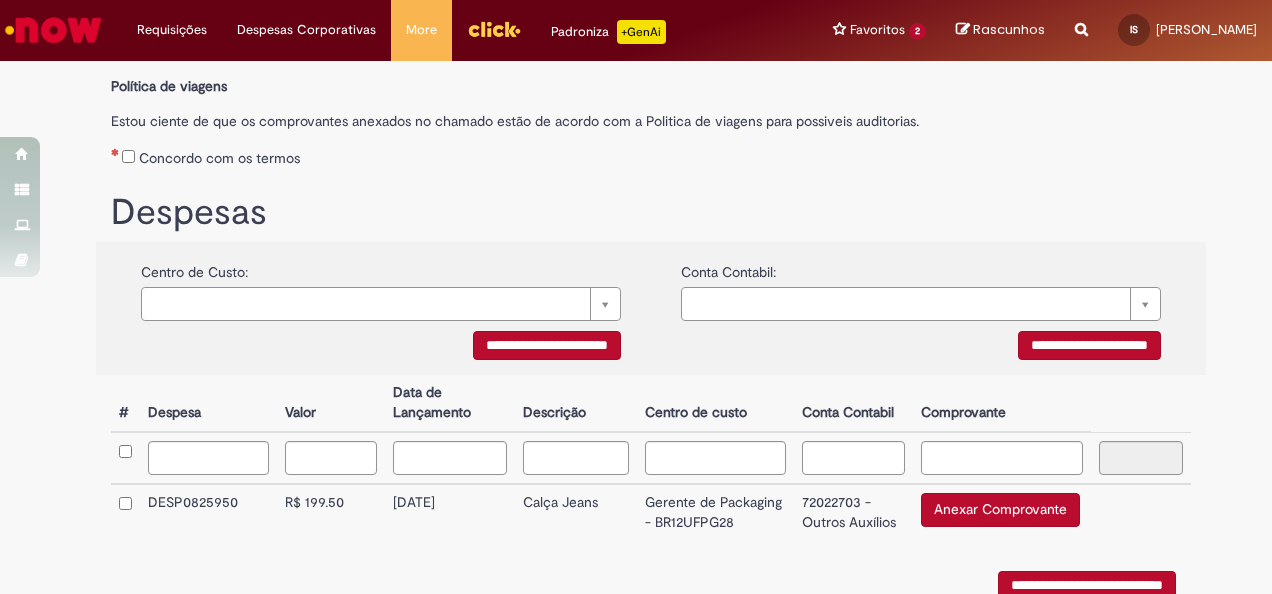 click on "**********" at bounding box center (1089, 345) 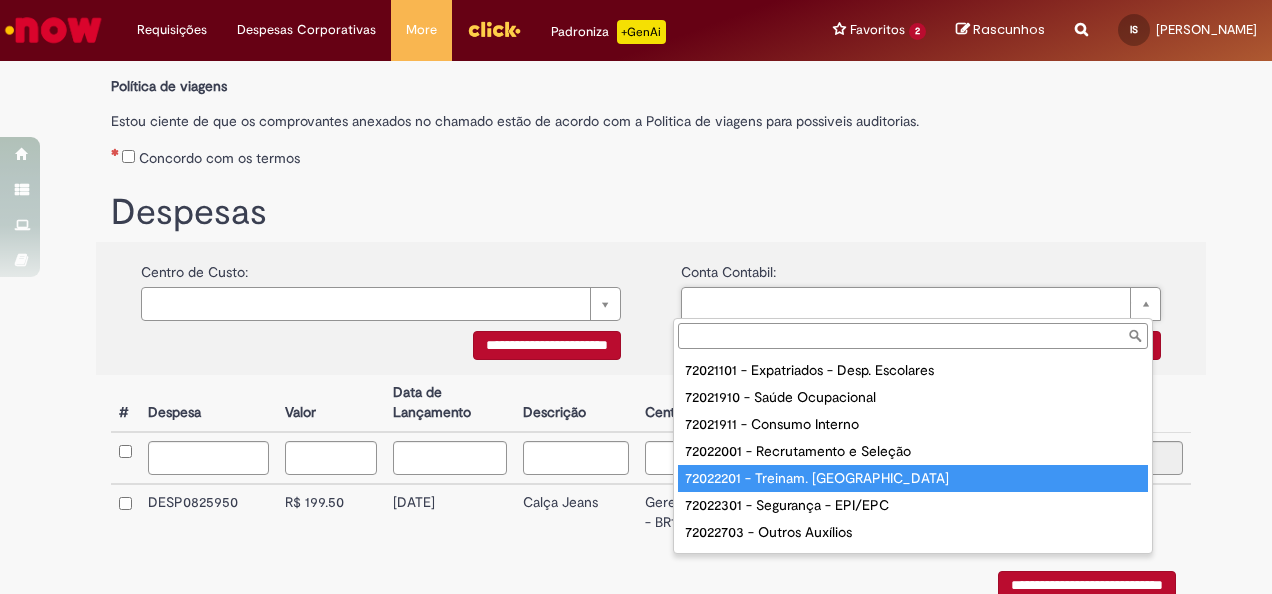 scroll, scrollTop: 58, scrollLeft: 0, axis: vertical 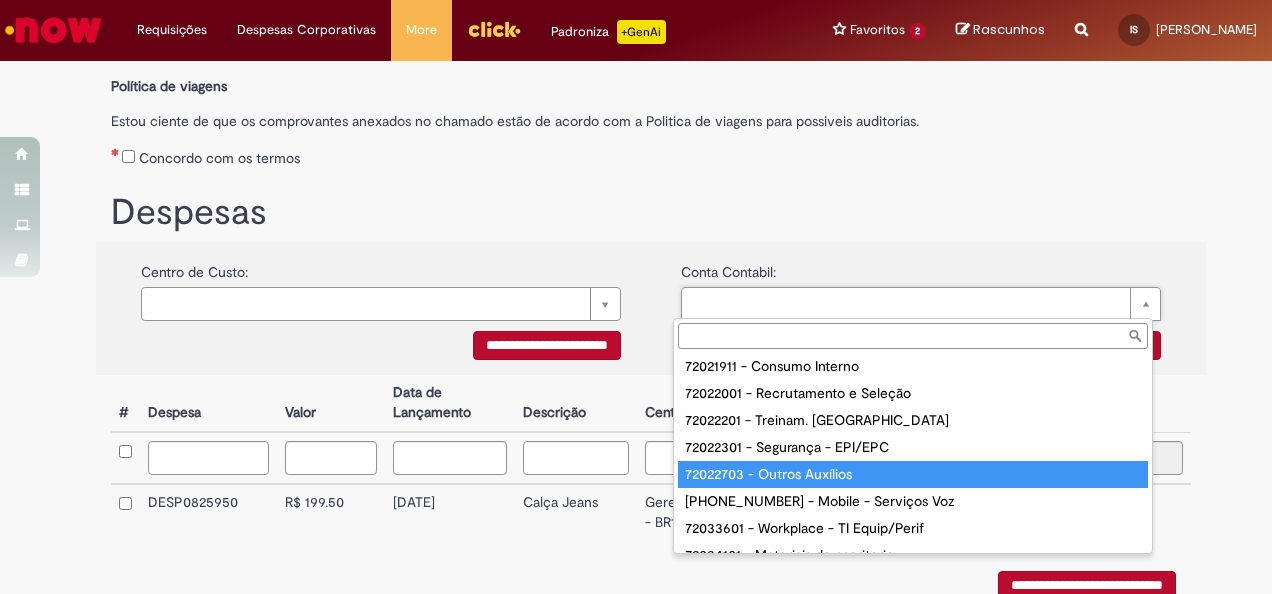 type on "**********" 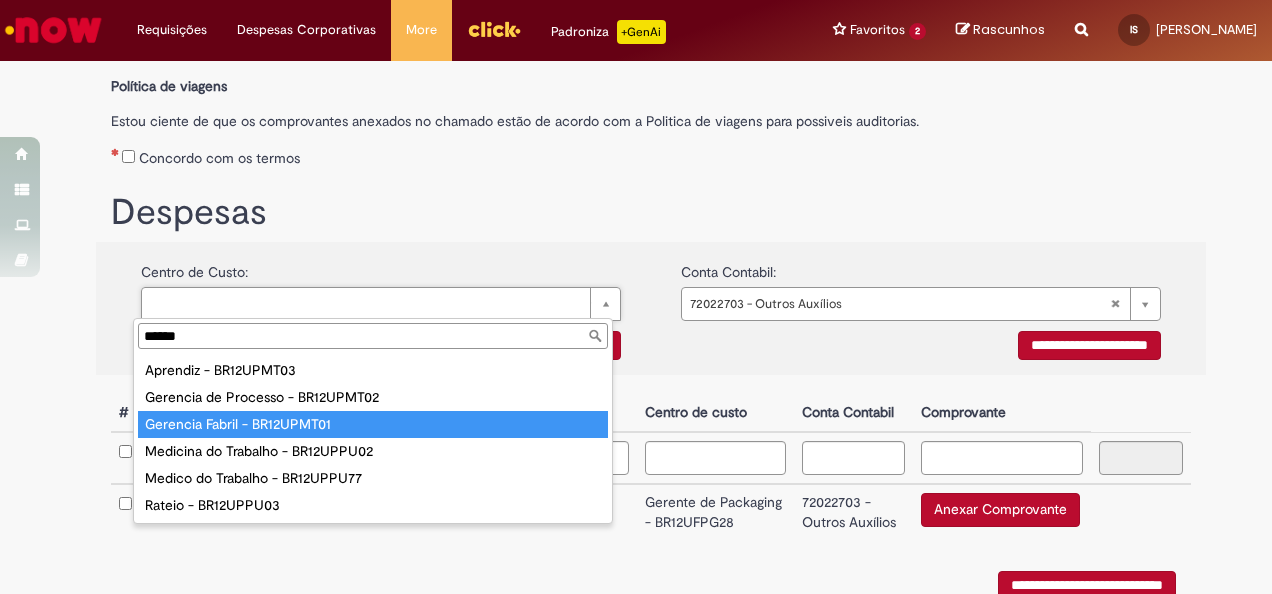 type on "******" 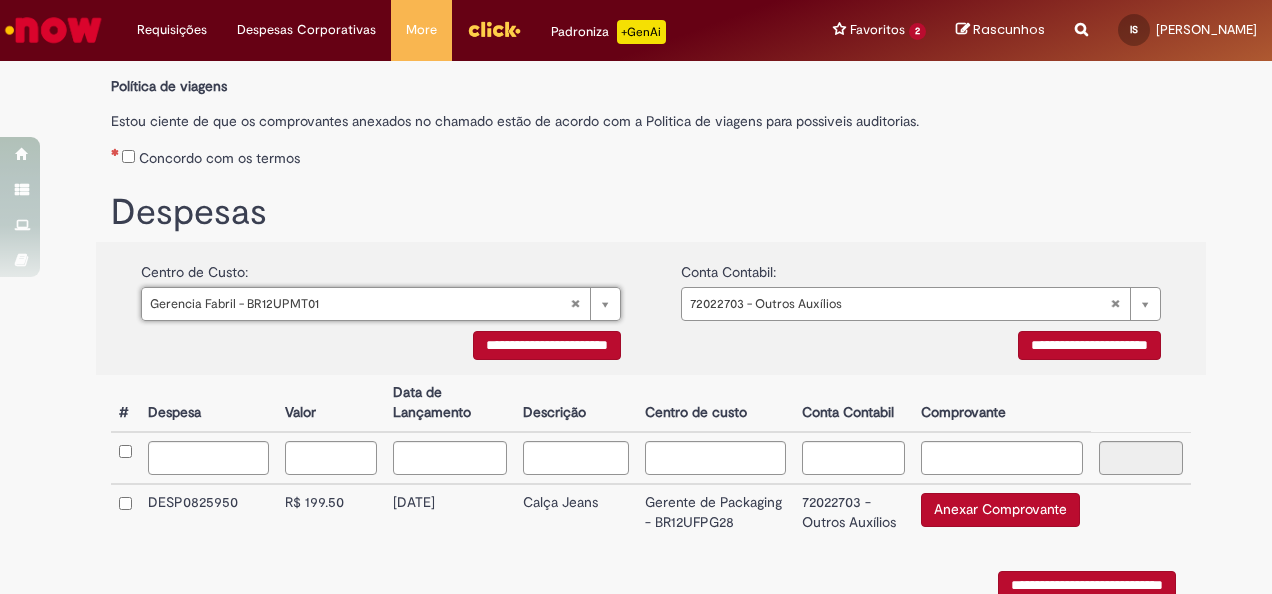 scroll, scrollTop: 385, scrollLeft: 0, axis: vertical 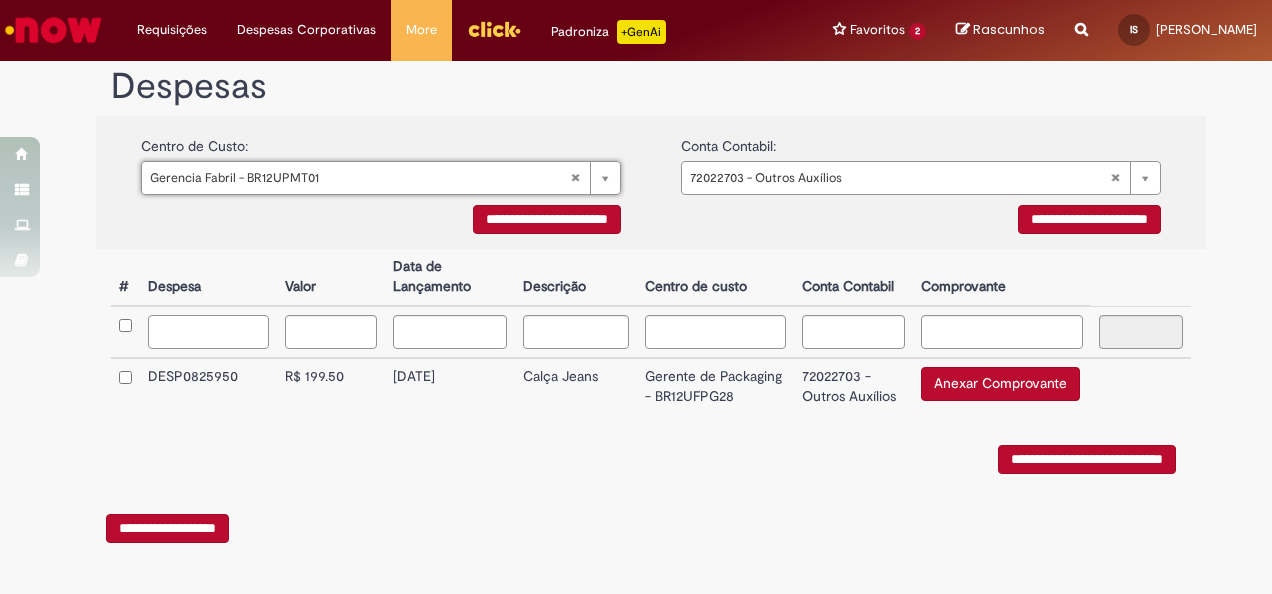 click at bounding box center (208, 332) 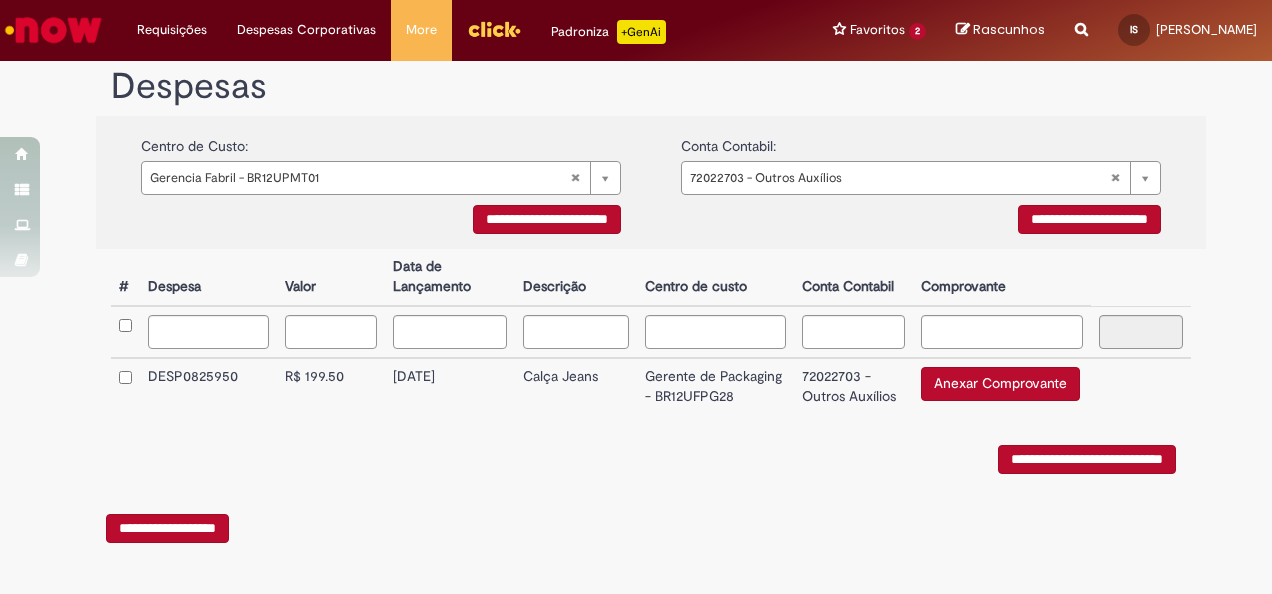 click on "R$ 199.50" at bounding box center (330, 386) 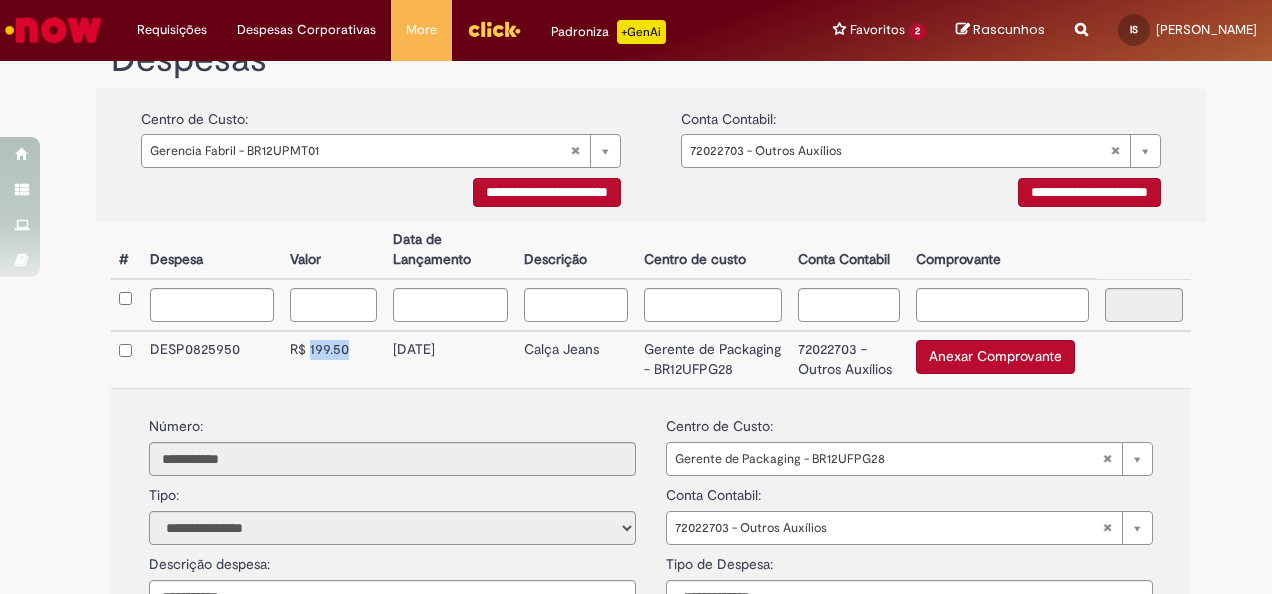 click on "R$ 199.50" at bounding box center [333, 359] 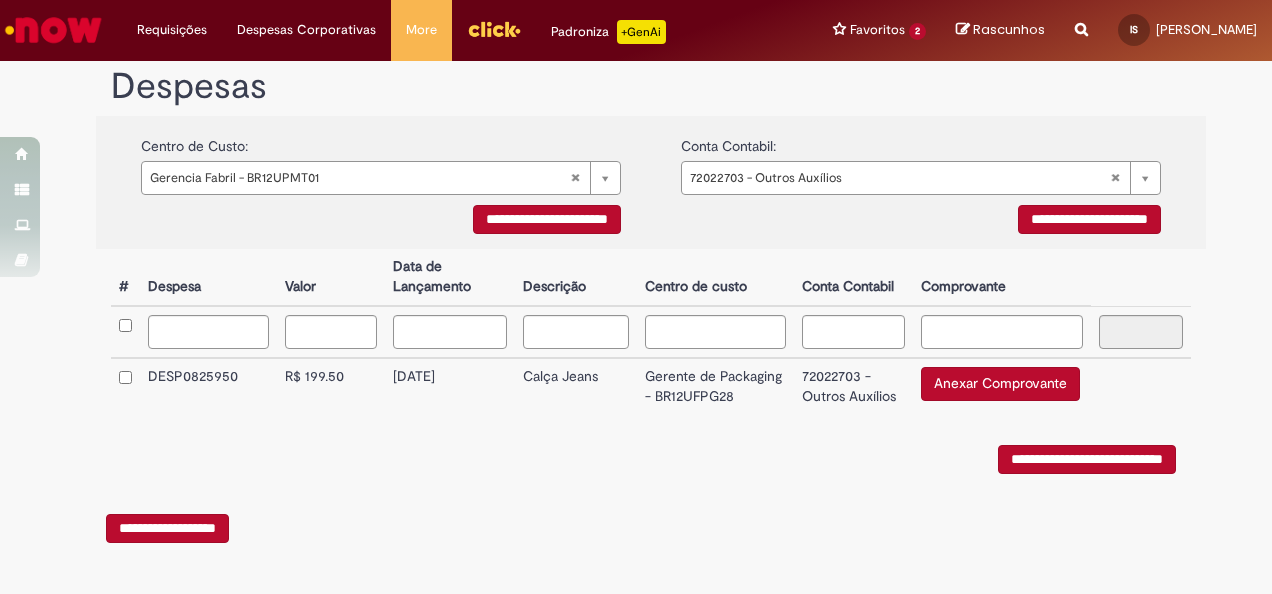 drag, startPoint x: 326, startPoint y: 362, endPoint x: 772, endPoint y: 365, distance: 446.0101 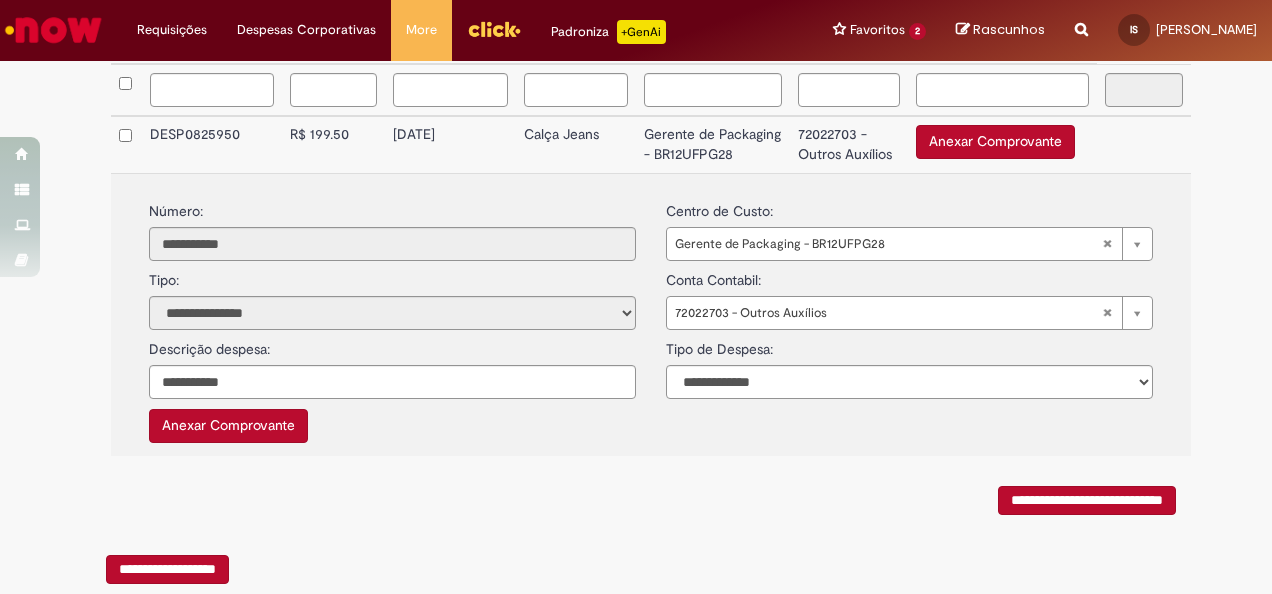 scroll, scrollTop: 599, scrollLeft: 0, axis: vertical 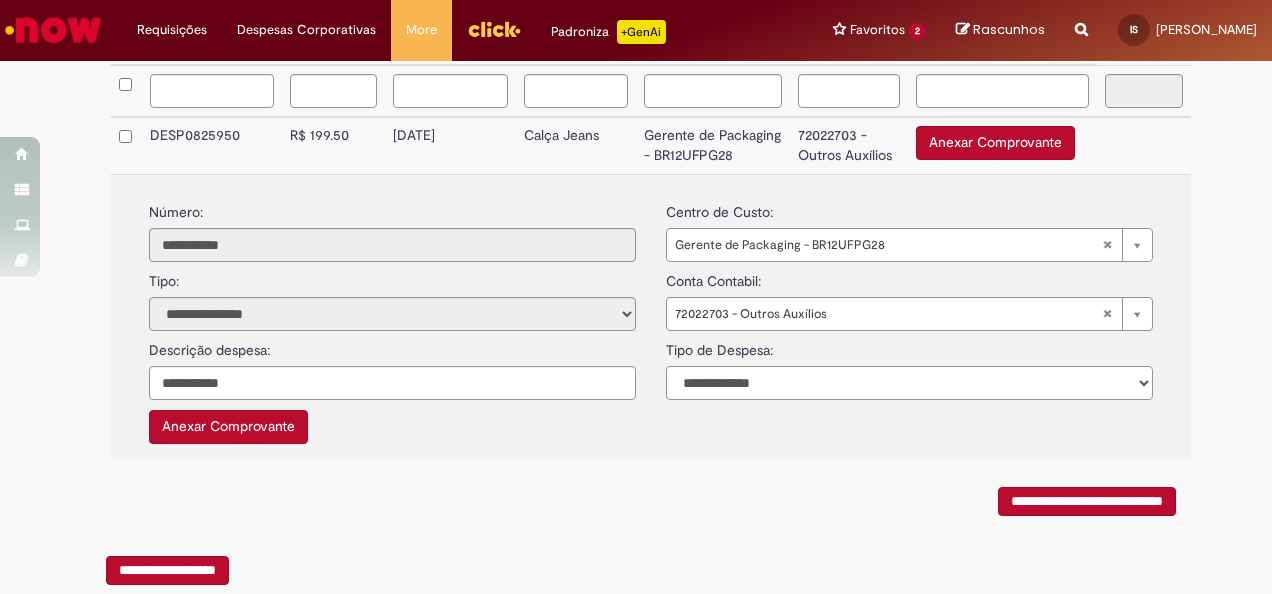 click on "**********" at bounding box center [909, 383] 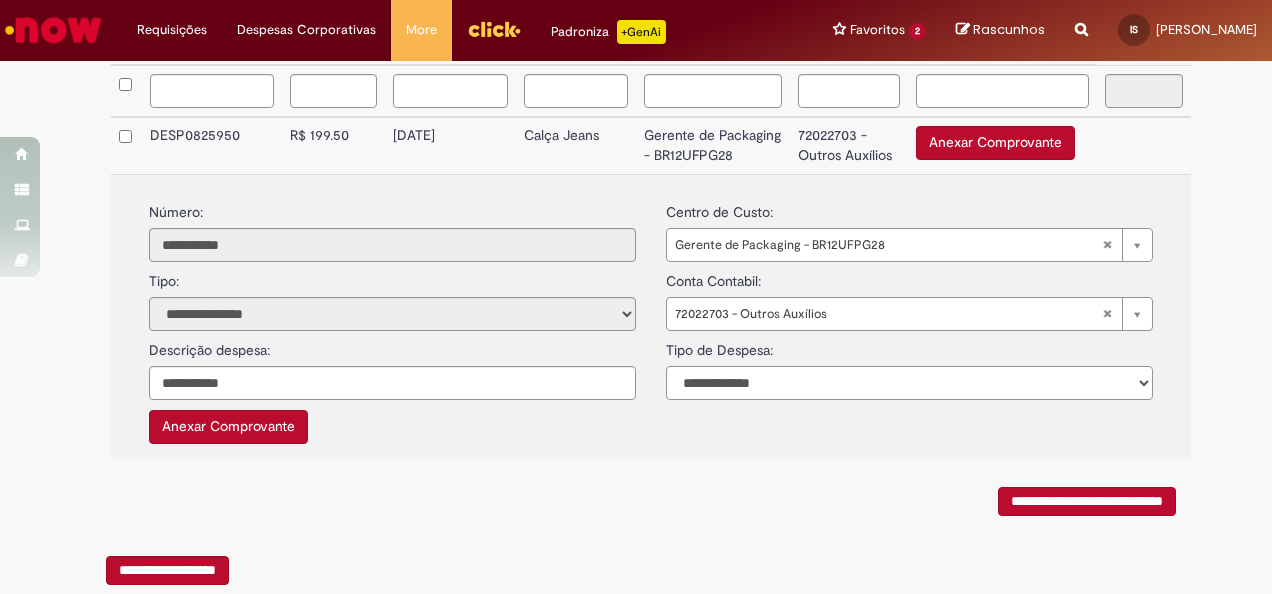 click on "**********" at bounding box center [909, 383] 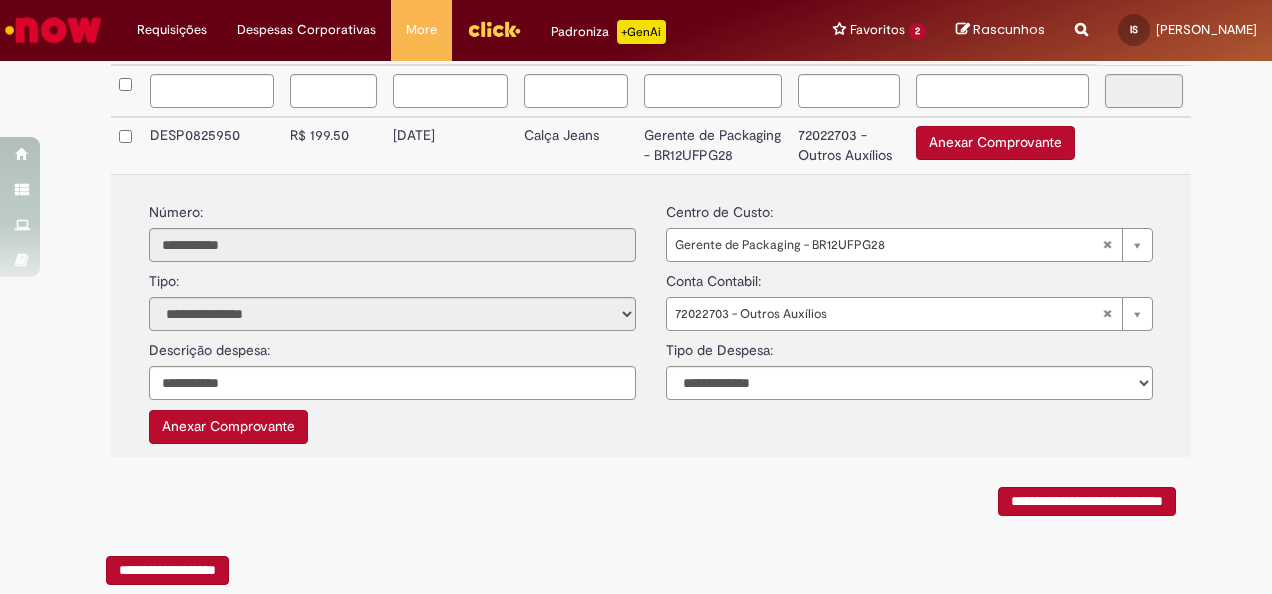 click on "**********" at bounding box center (651, 316) 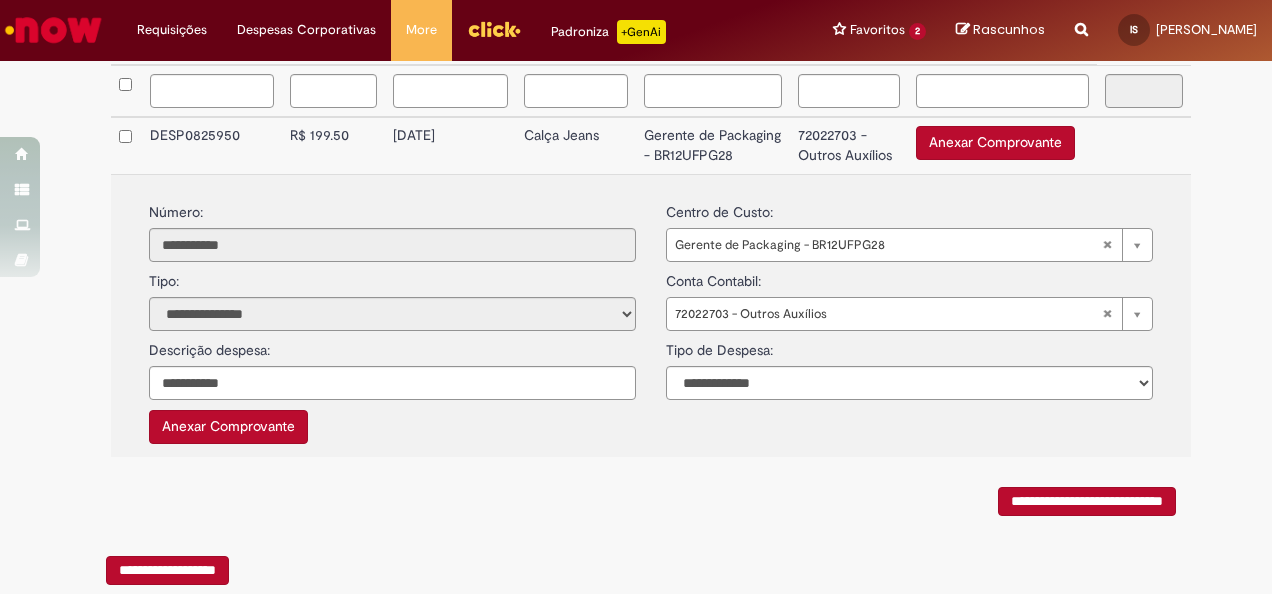 click on "Anexar Comprovante" at bounding box center [228, 427] 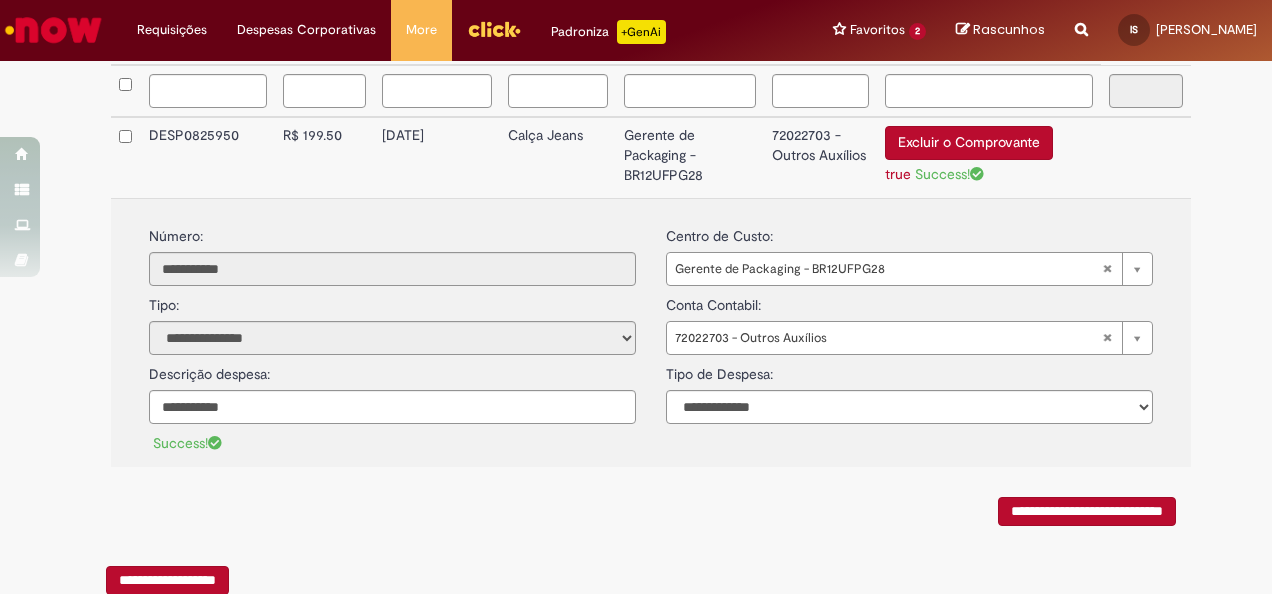 scroll, scrollTop: 657, scrollLeft: 0, axis: vertical 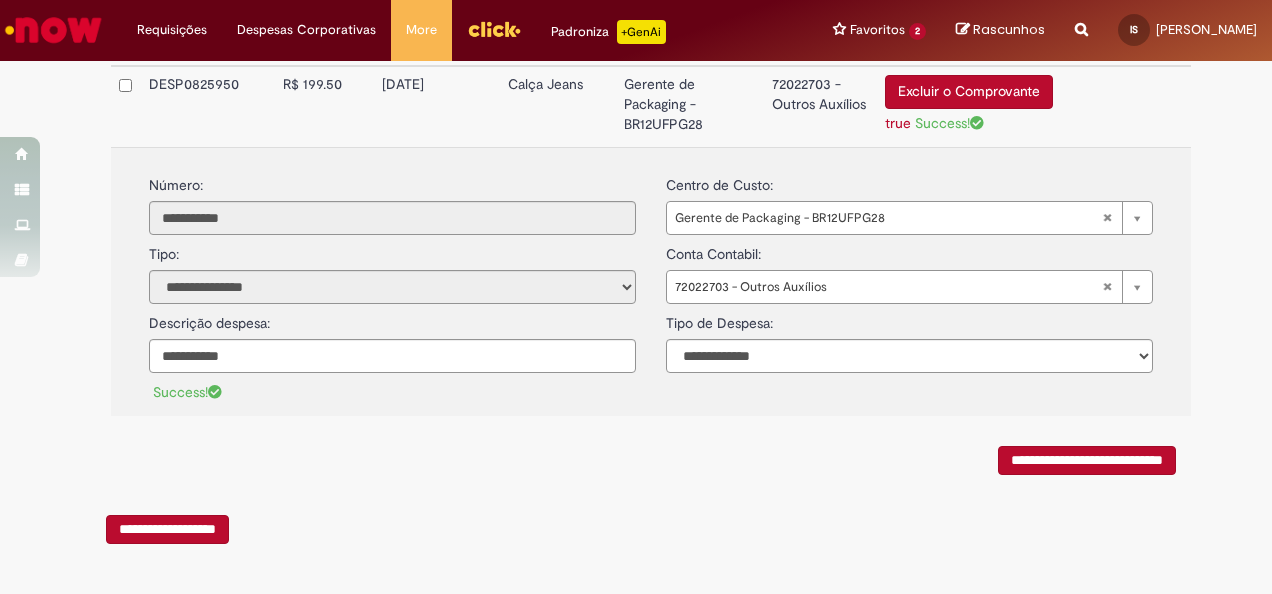 click on "**********" at bounding box center [1087, 460] 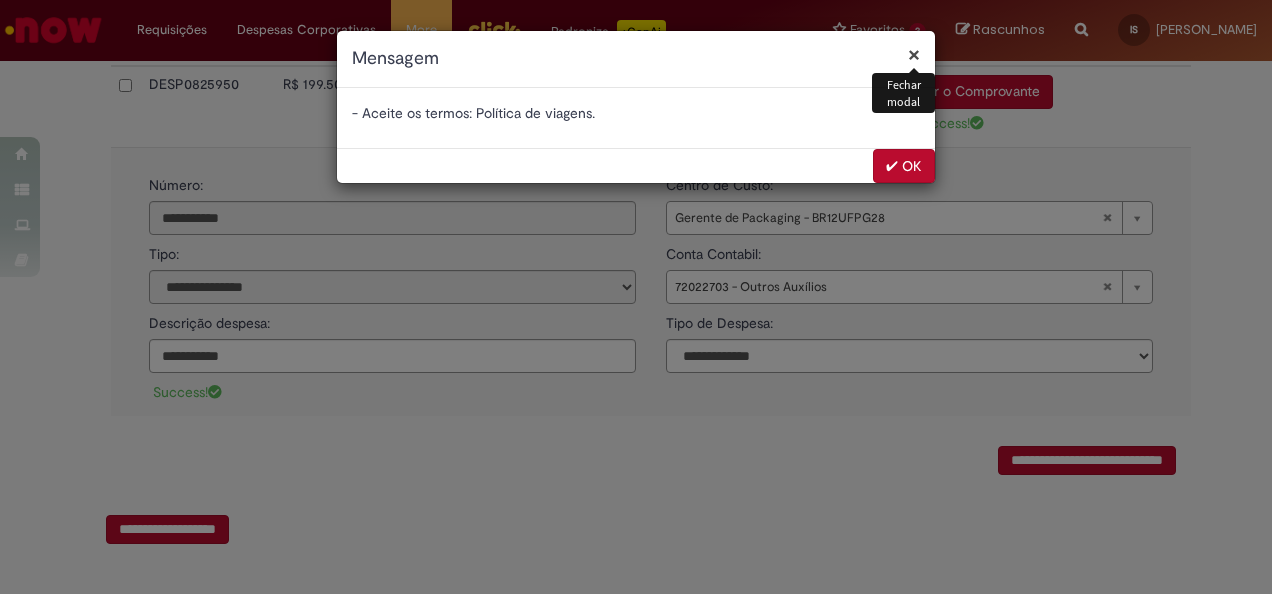 click on "✔ OK" at bounding box center [904, 166] 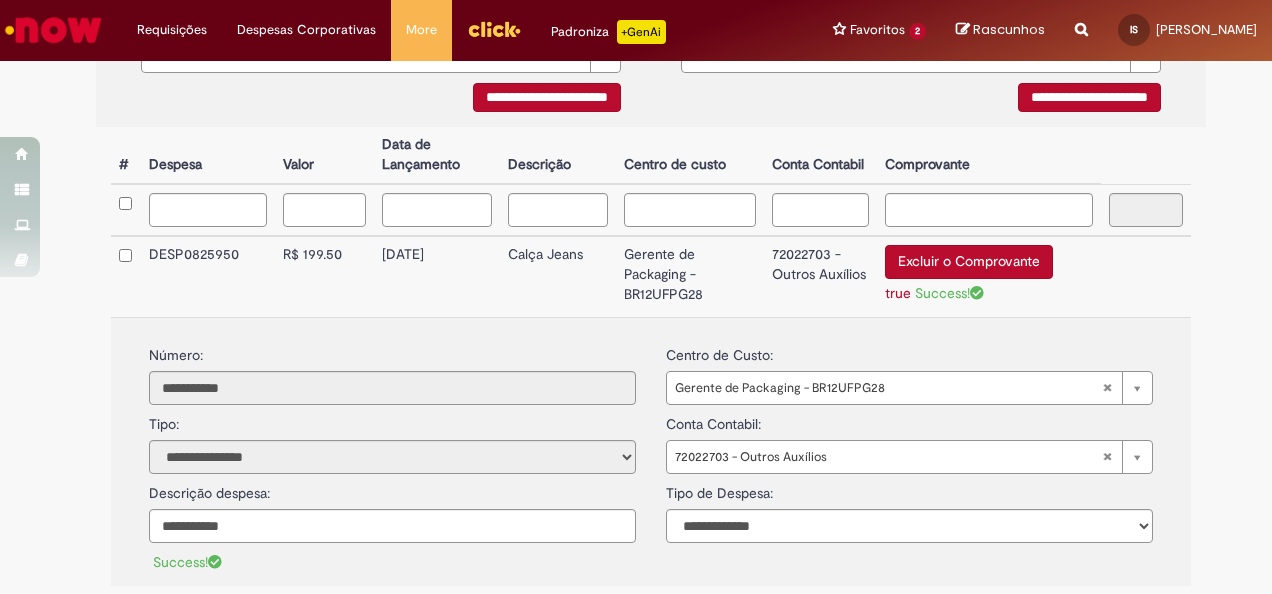 scroll, scrollTop: 479, scrollLeft: 0, axis: vertical 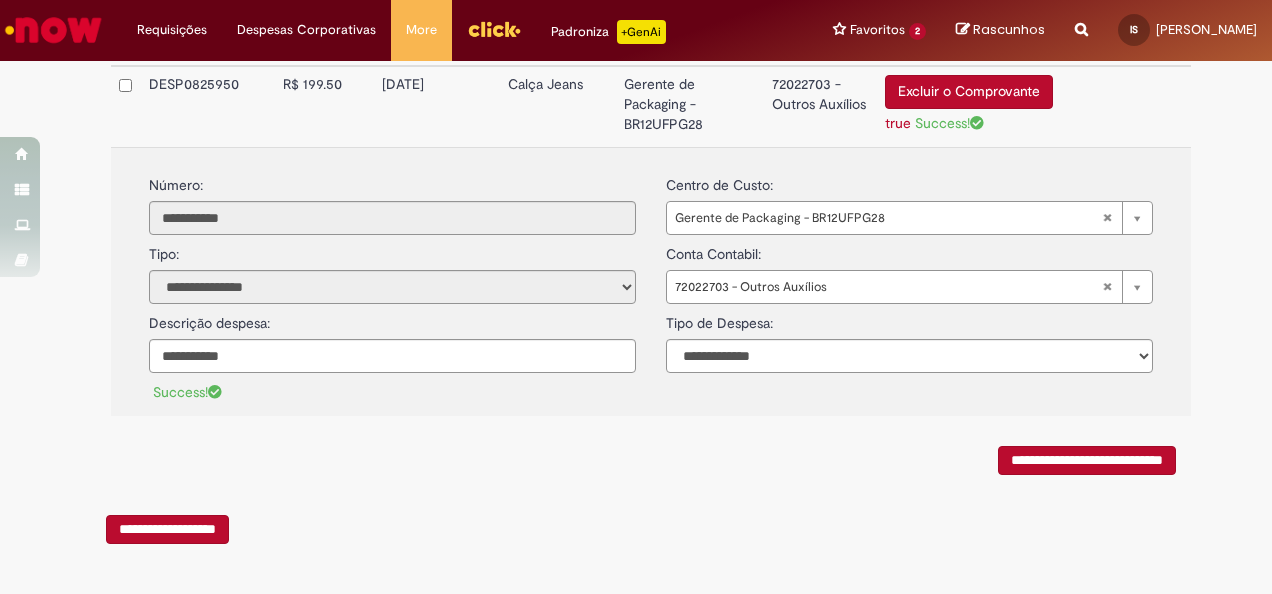 click on "**********" at bounding box center (1087, 460) 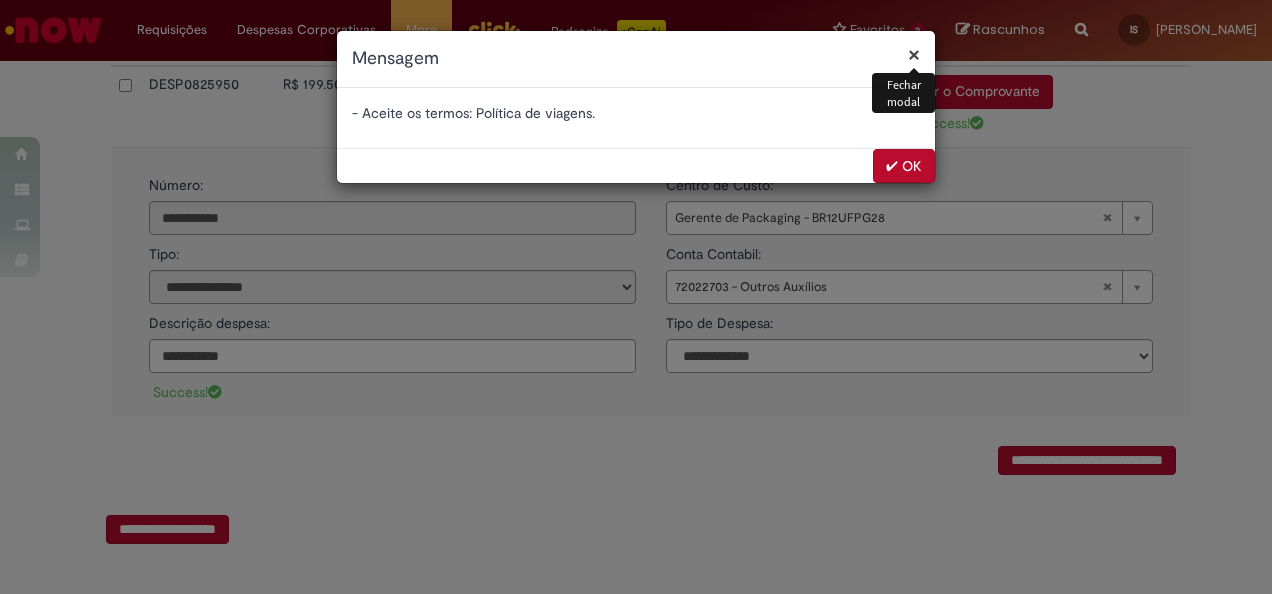 click on "✔ OK" at bounding box center [904, 166] 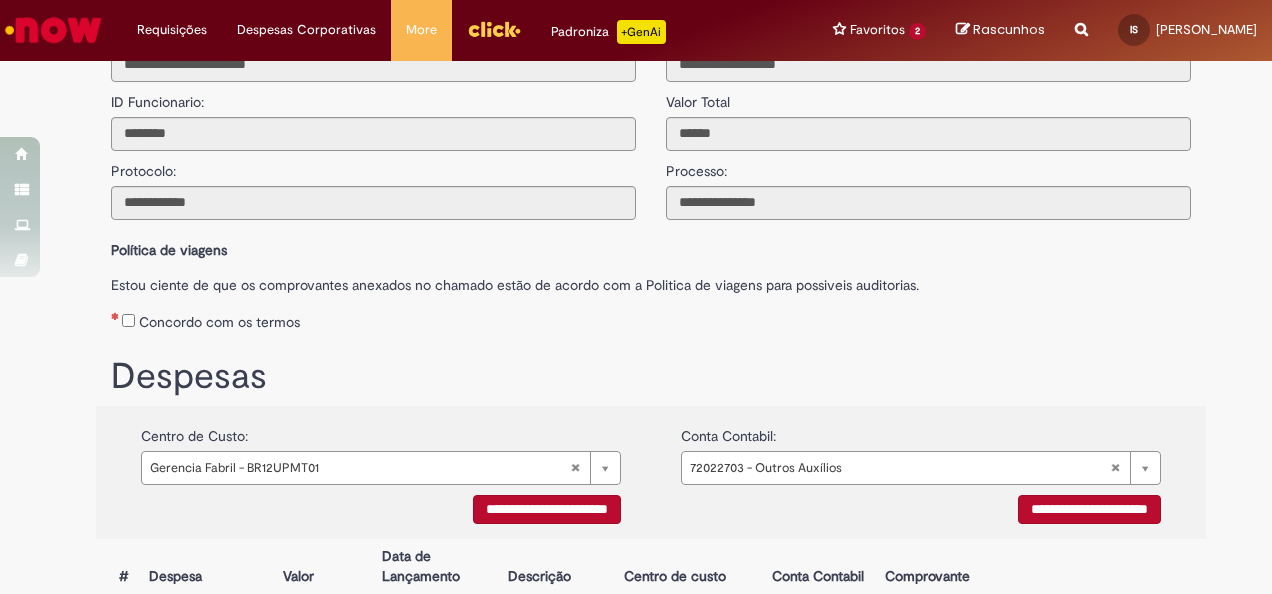 scroll, scrollTop: 0, scrollLeft: 0, axis: both 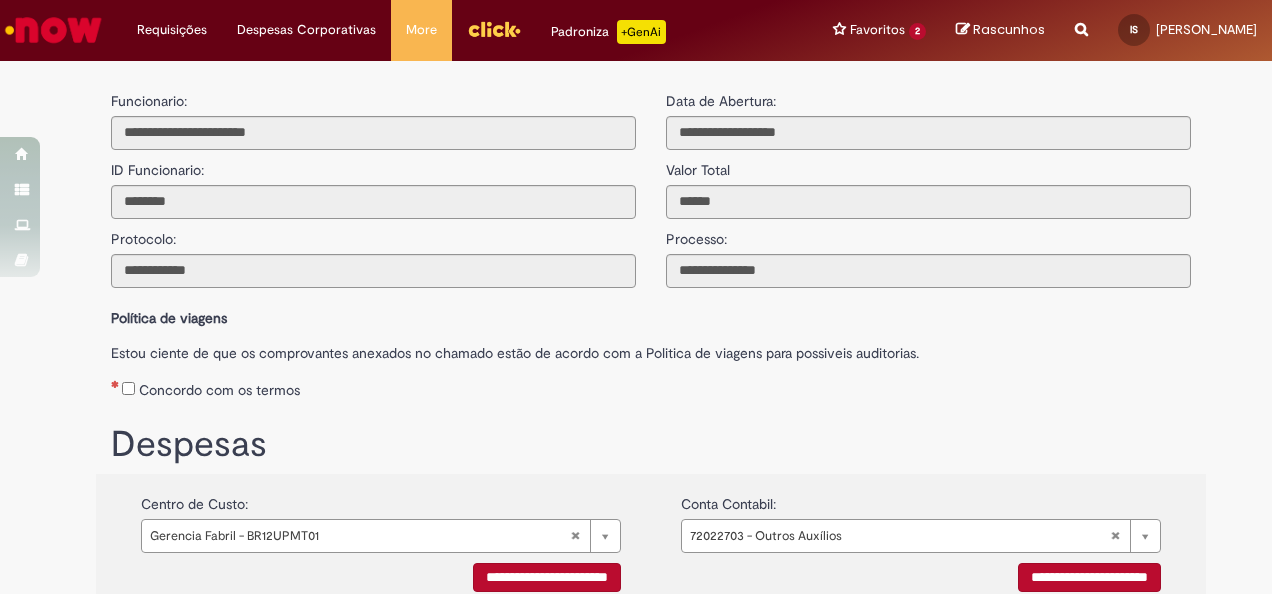 click on "Concordo com os termos" at bounding box center (219, 390) 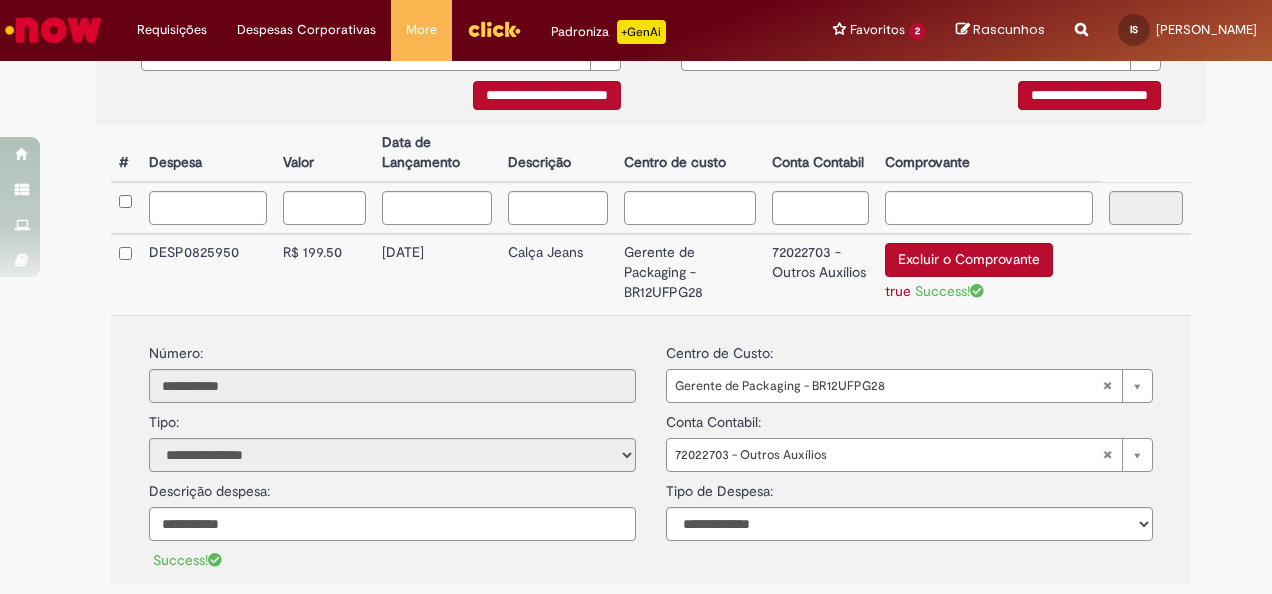 scroll, scrollTop: 657, scrollLeft: 0, axis: vertical 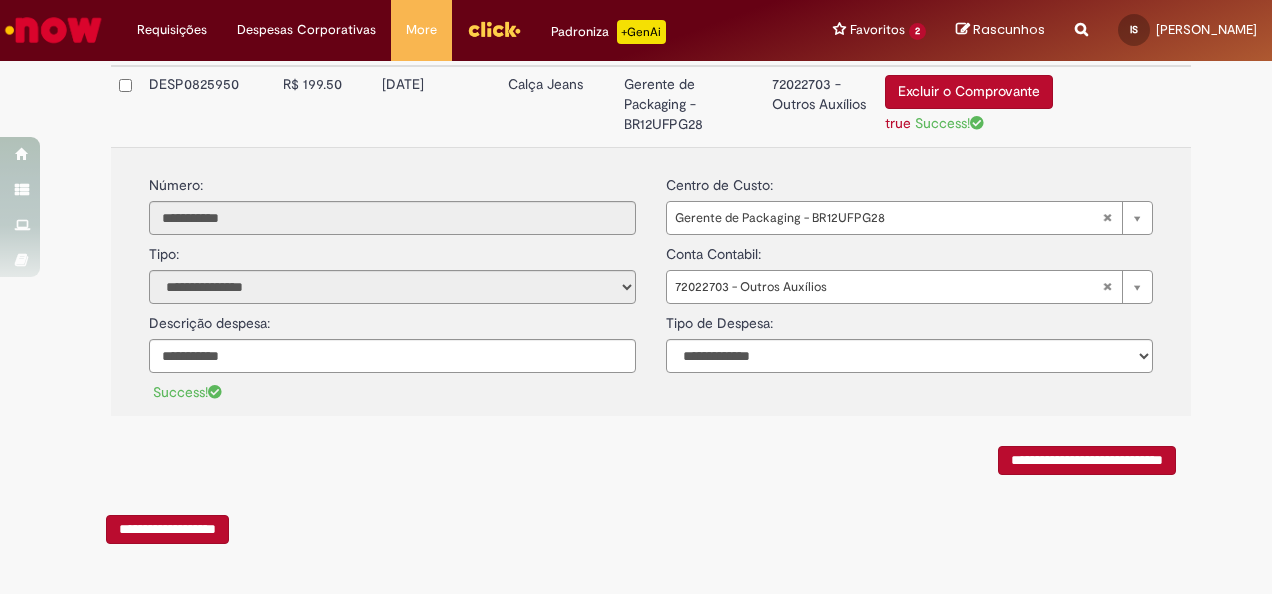 click on "**********" at bounding box center [1087, 460] 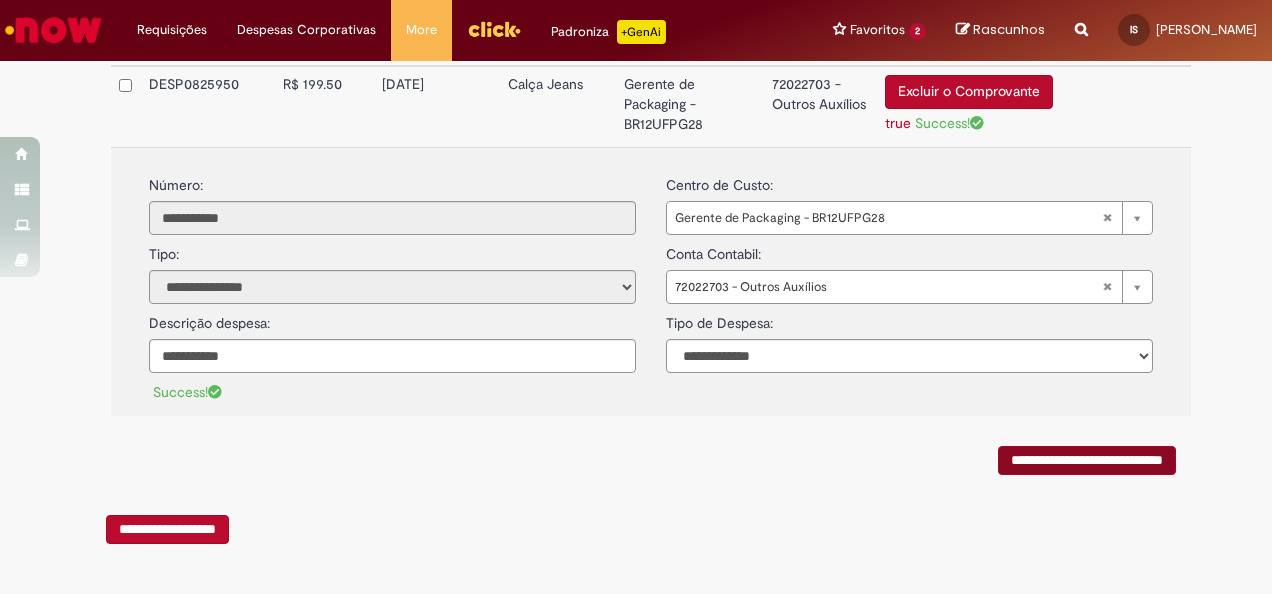 scroll, scrollTop: 0, scrollLeft: 0, axis: both 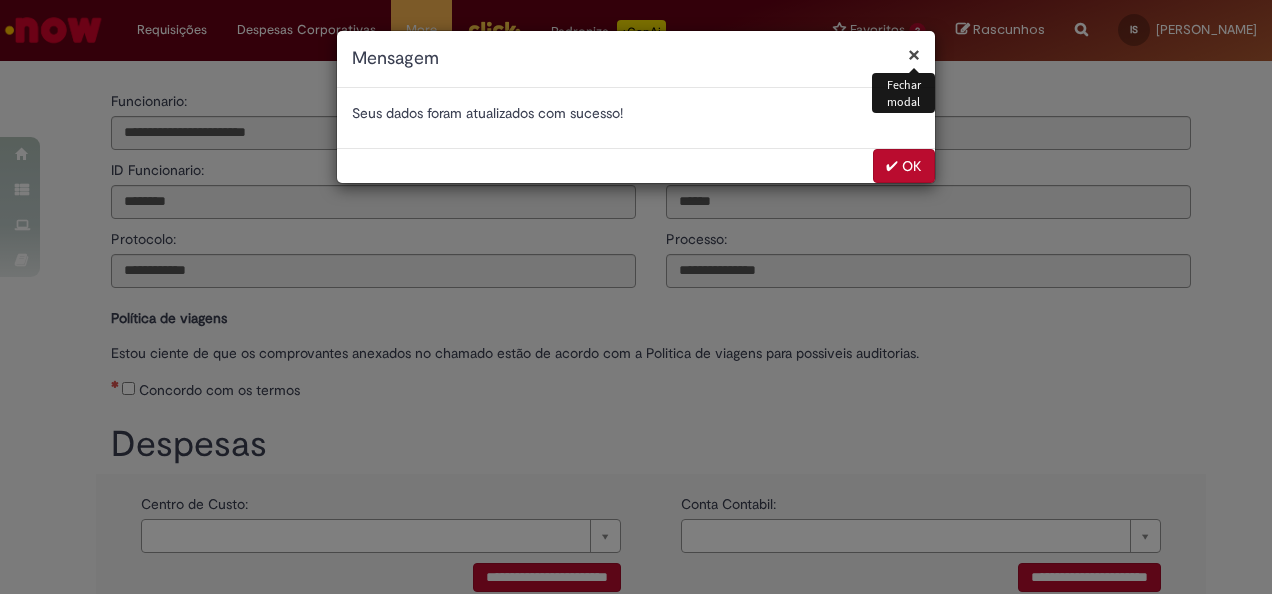 click on "✔ OK" at bounding box center [904, 166] 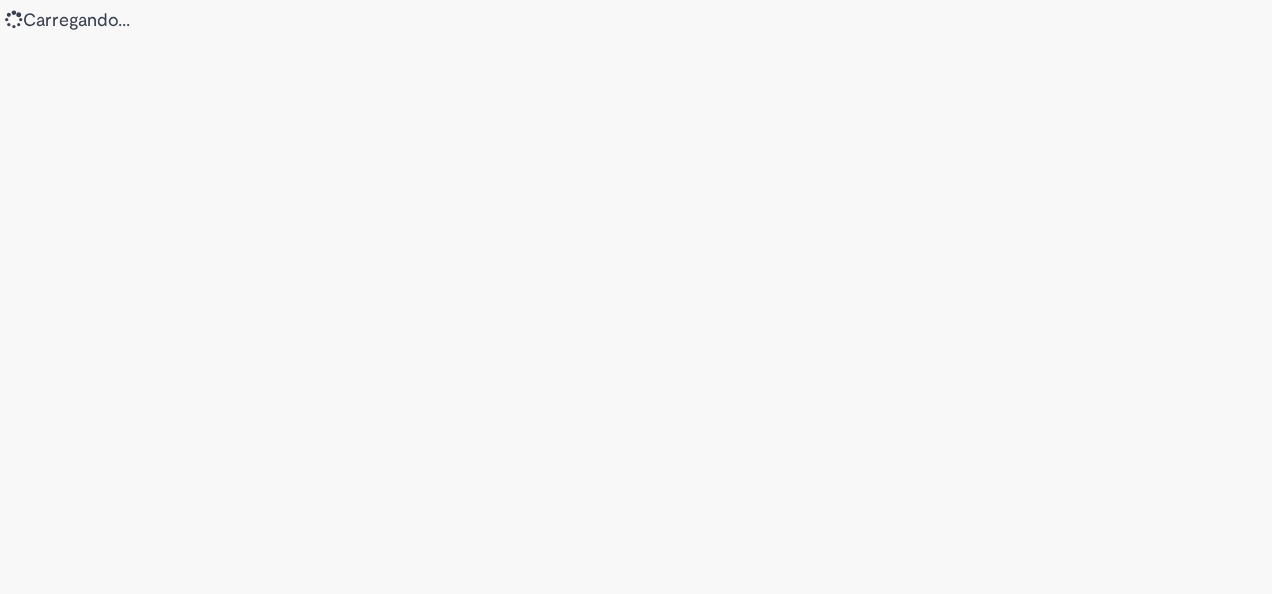 scroll, scrollTop: 0, scrollLeft: 0, axis: both 